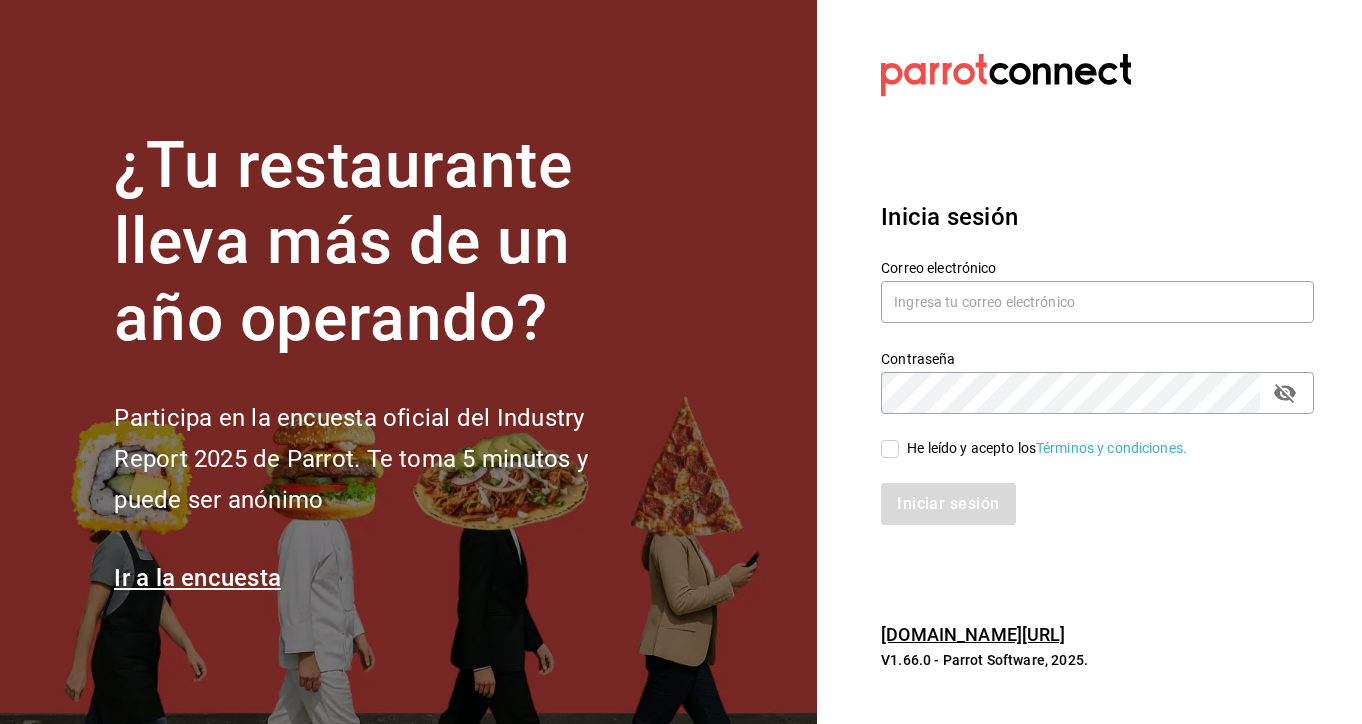 scroll, scrollTop: 0, scrollLeft: 0, axis: both 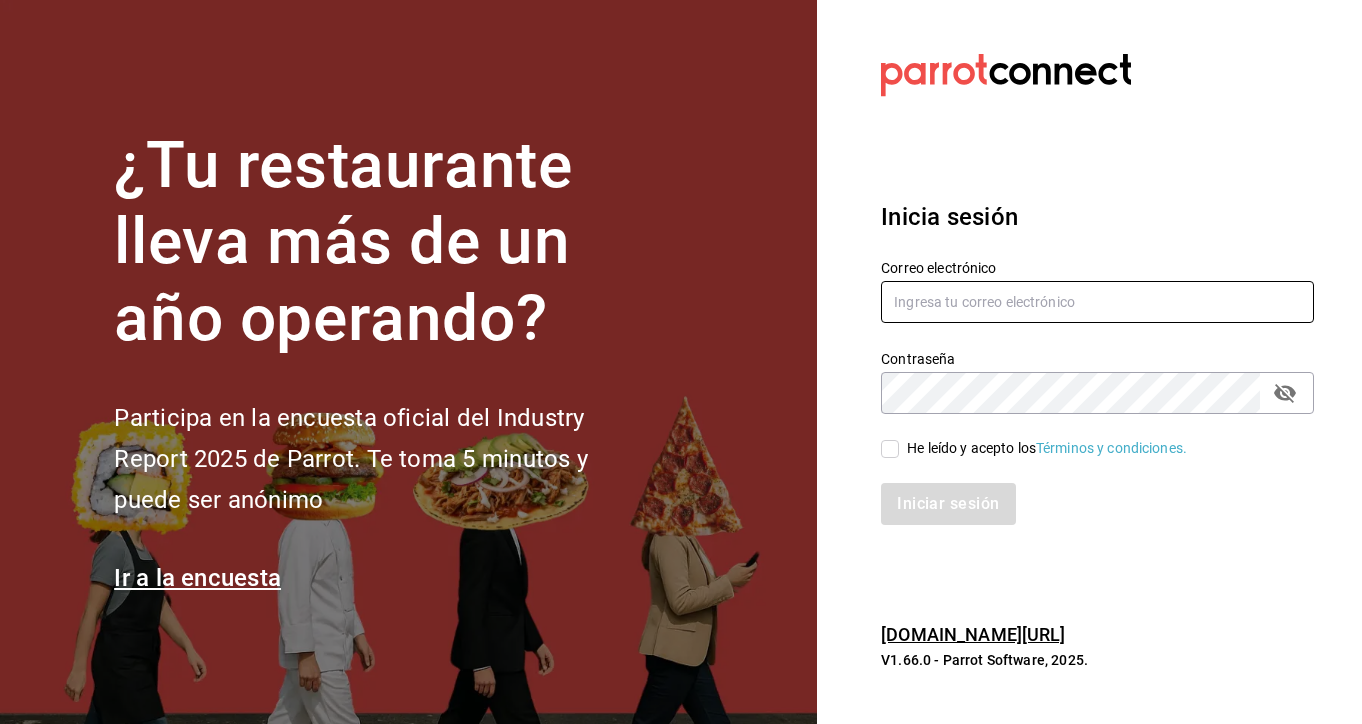 click at bounding box center [1097, 302] 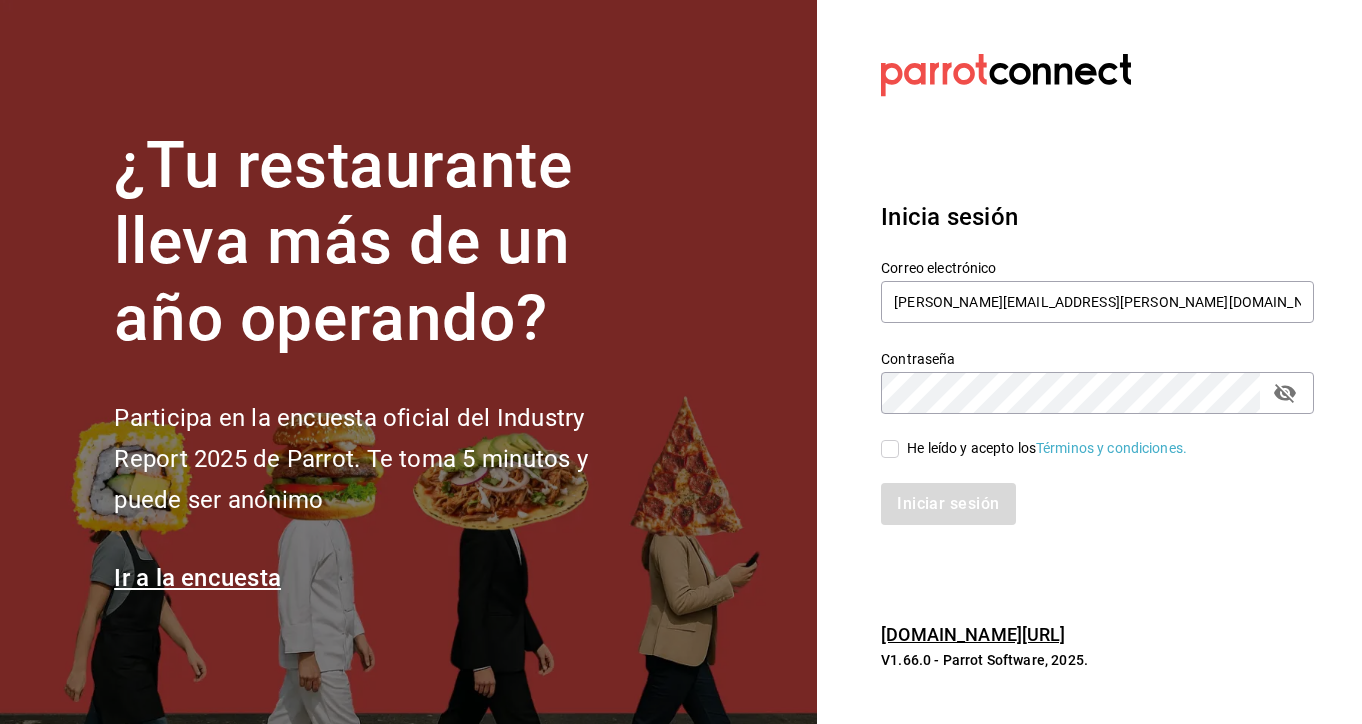 click on "He leído y acepto los  Términos y condiciones." at bounding box center [890, 449] 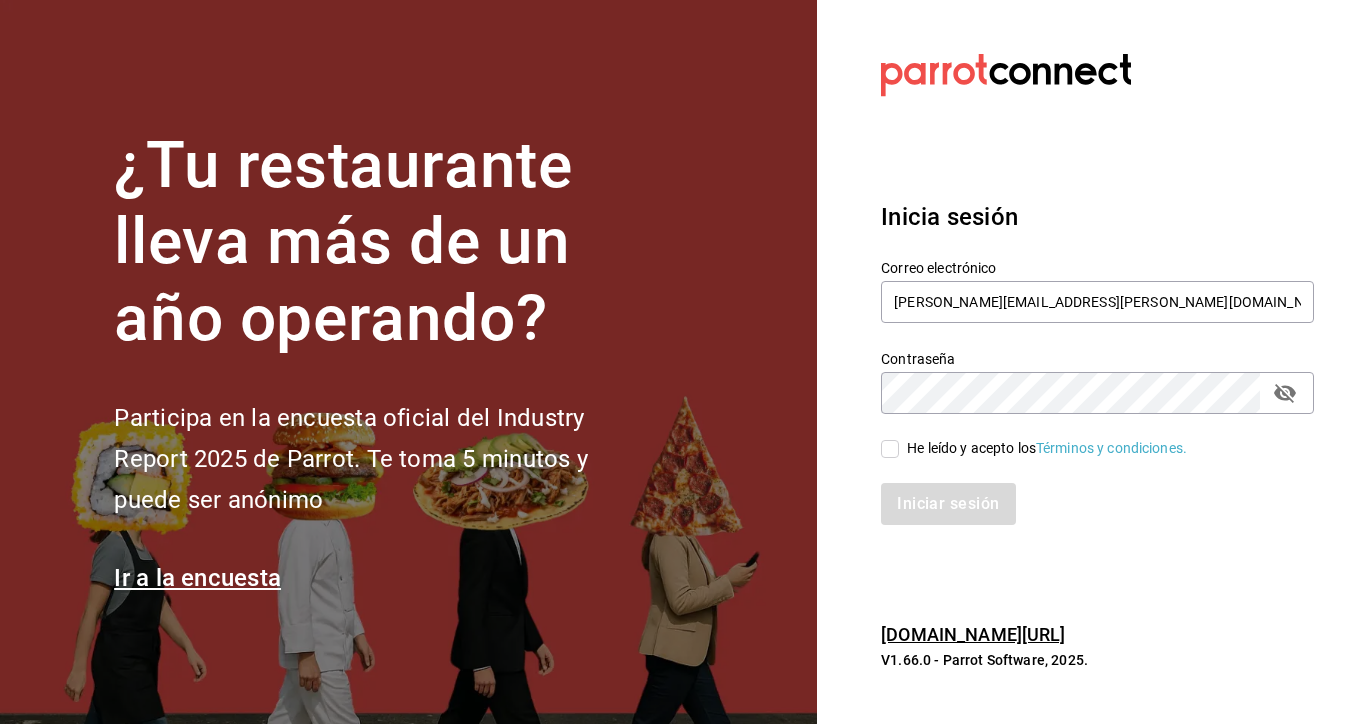 checkbox on "true" 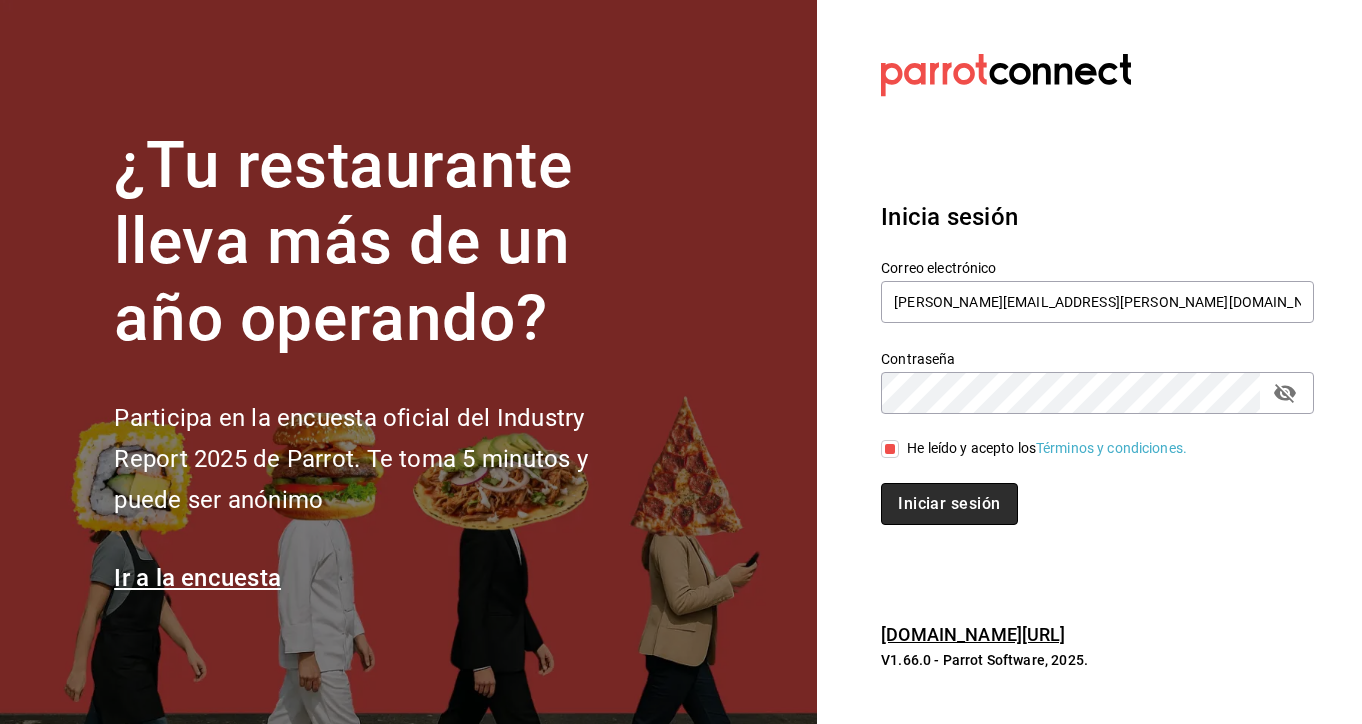 click on "Iniciar sesión" at bounding box center (949, 504) 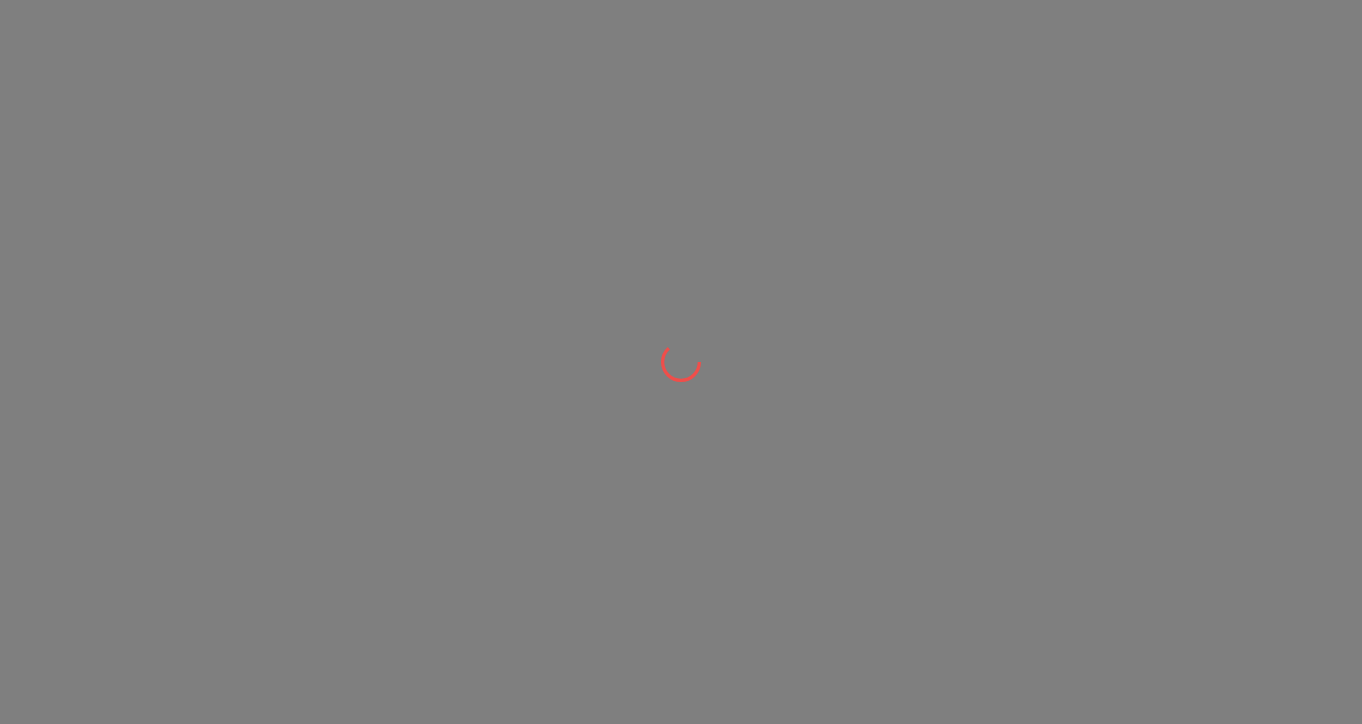 scroll, scrollTop: 0, scrollLeft: 0, axis: both 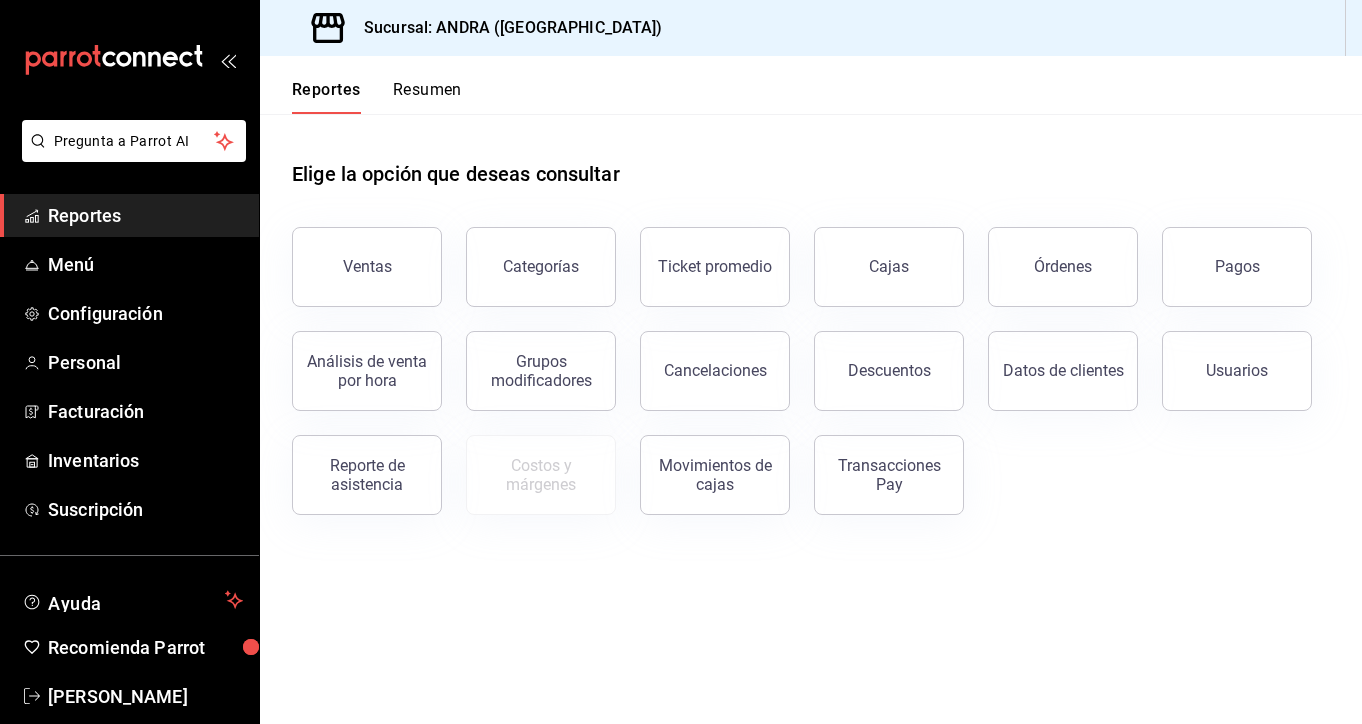 click on "Reportes   Menú   Configuración   Personal   Facturación   Inventarios   Suscripción" at bounding box center (129, 362) 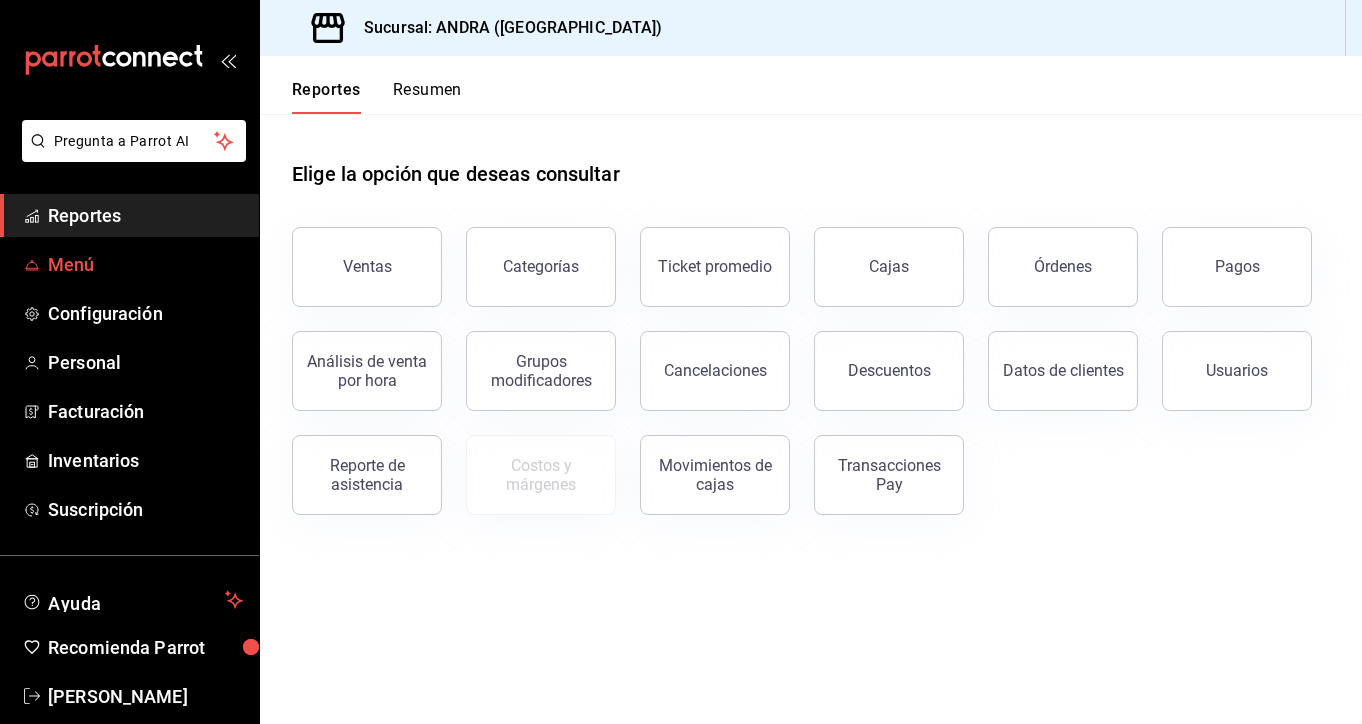click on "Menú" at bounding box center [145, 264] 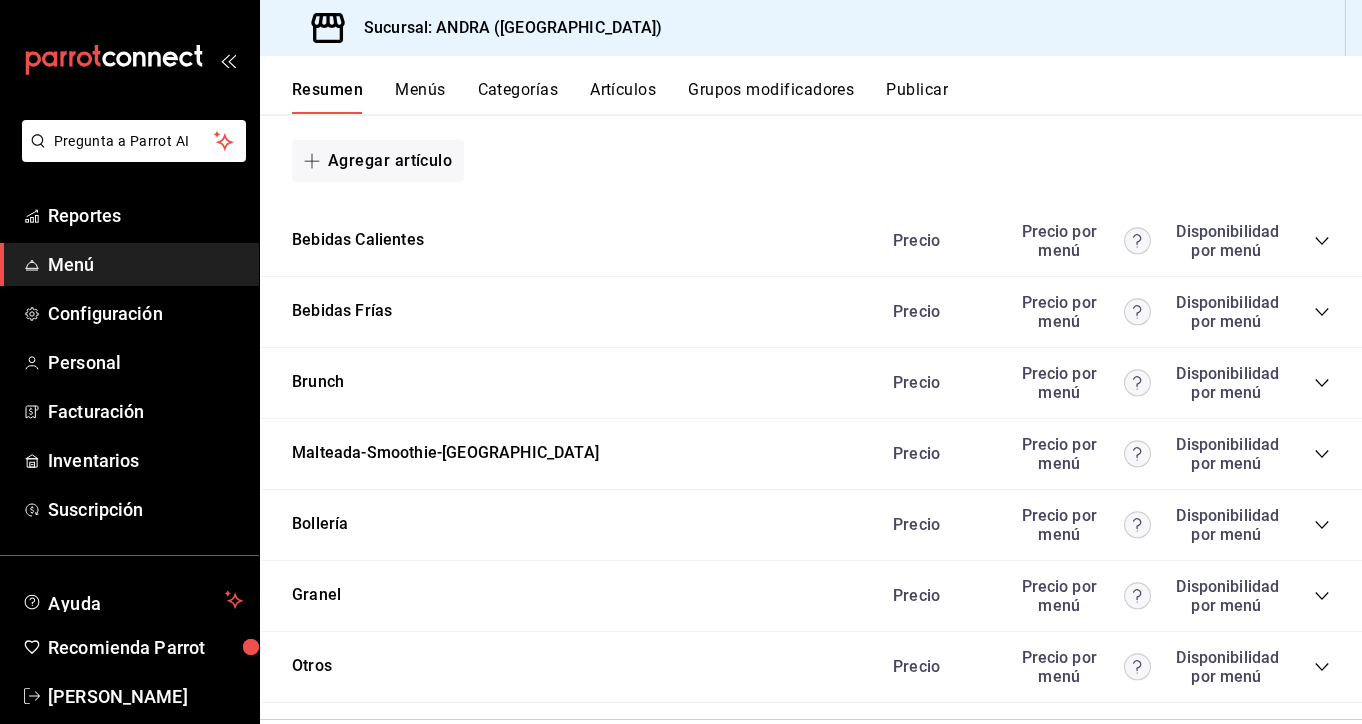 scroll, scrollTop: 1257, scrollLeft: 0, axis: vertical 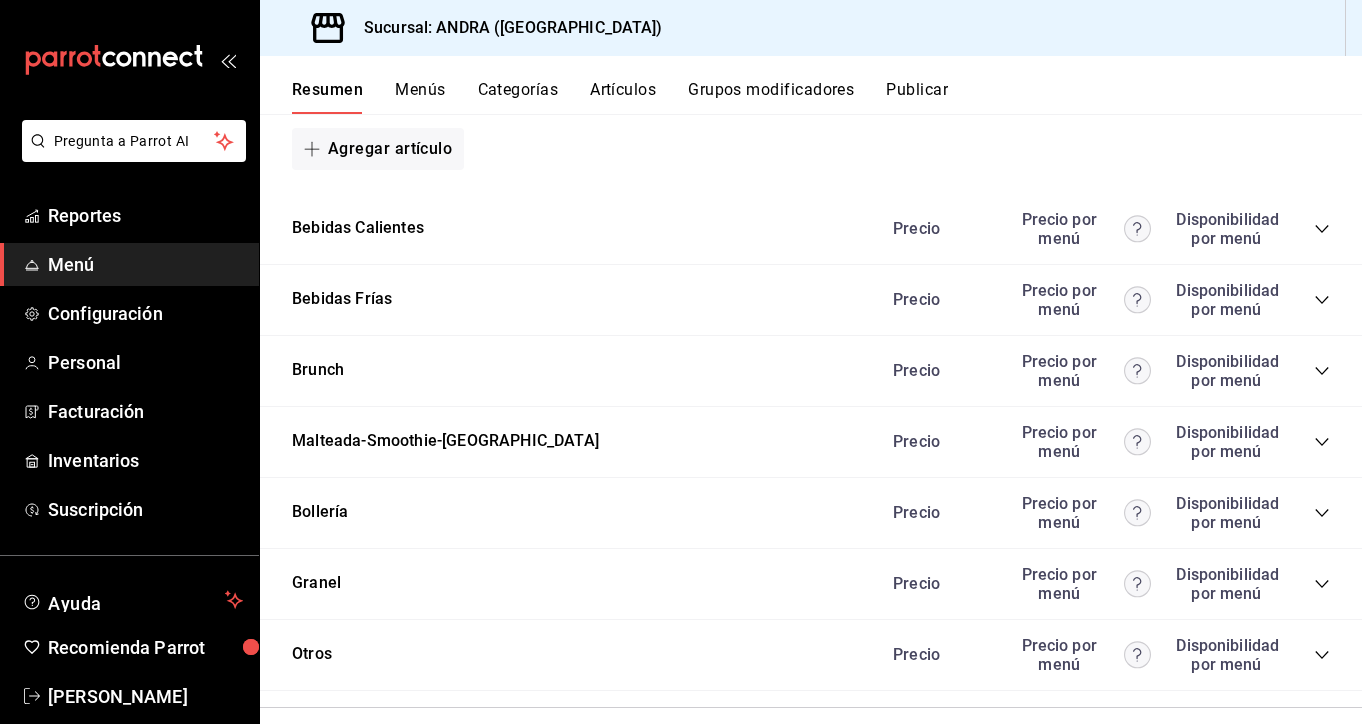 click 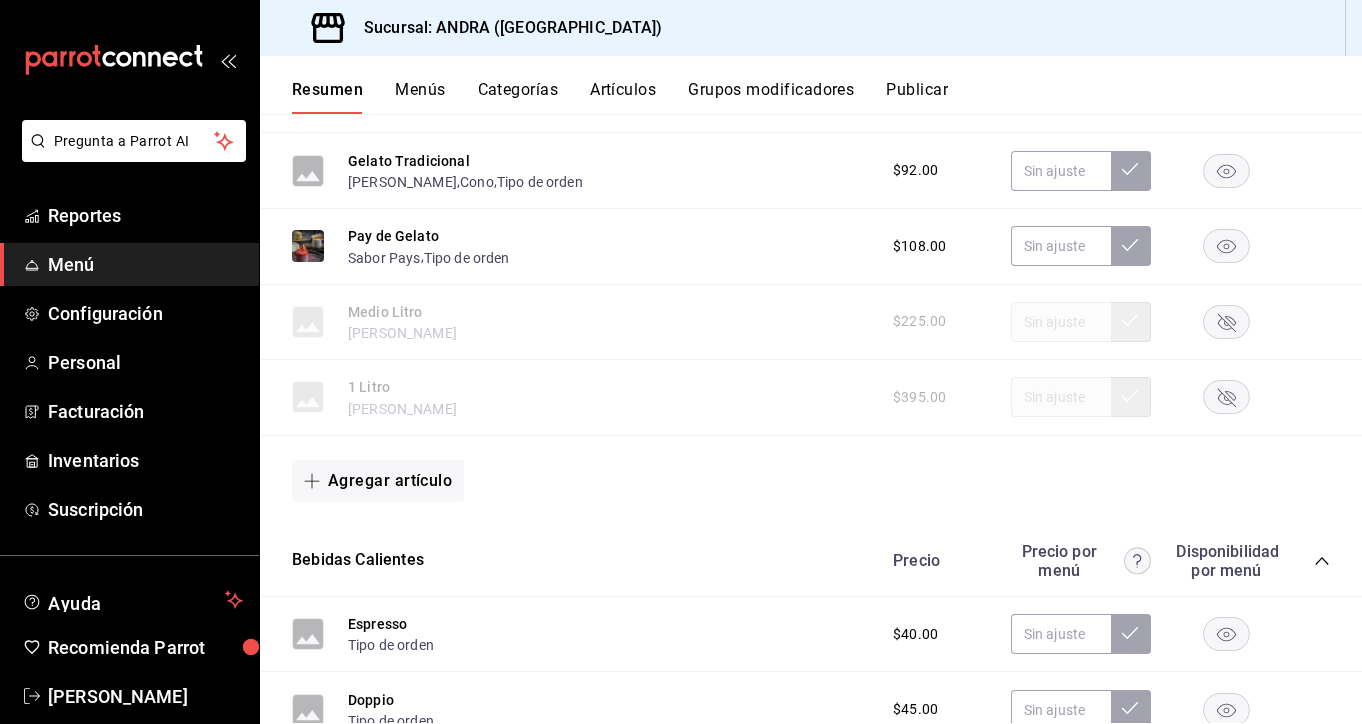 scroll, scrollTop: 694, scrollLeft: 0, axis: vertical 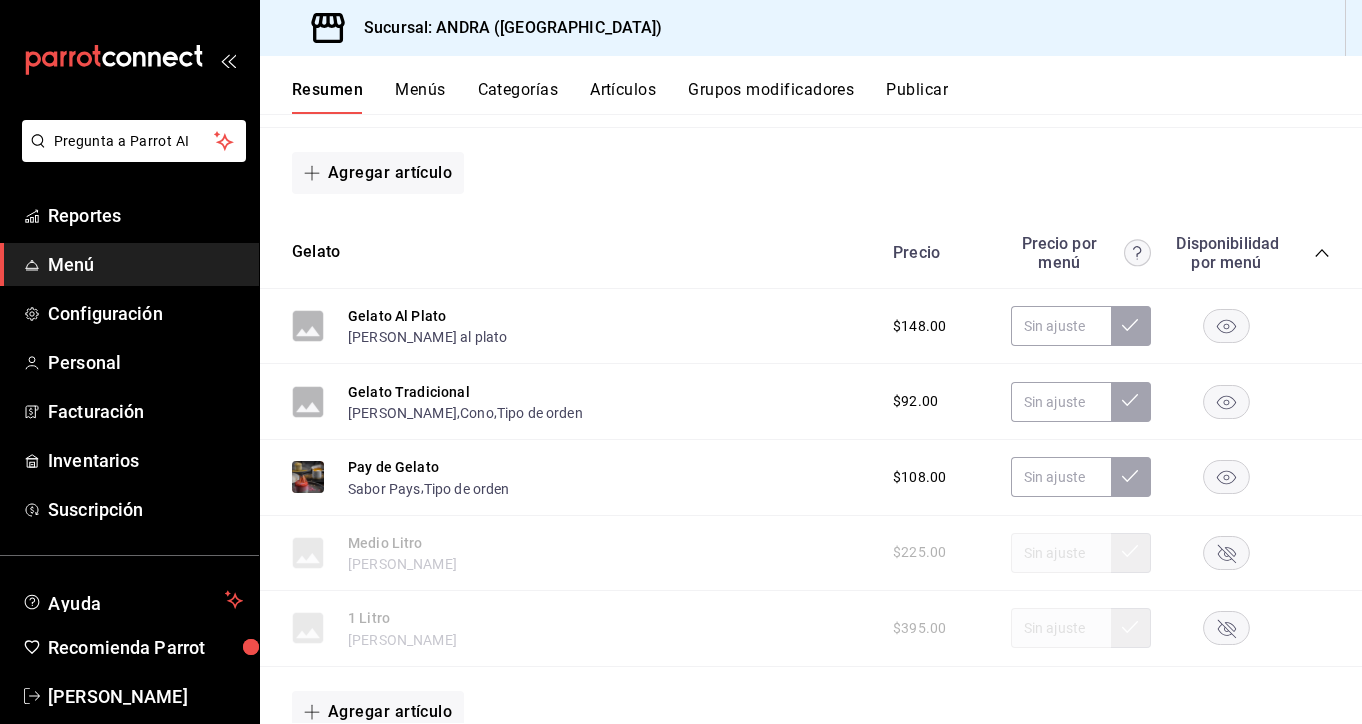 click on "Artículos" at bounding box center (623, 97) 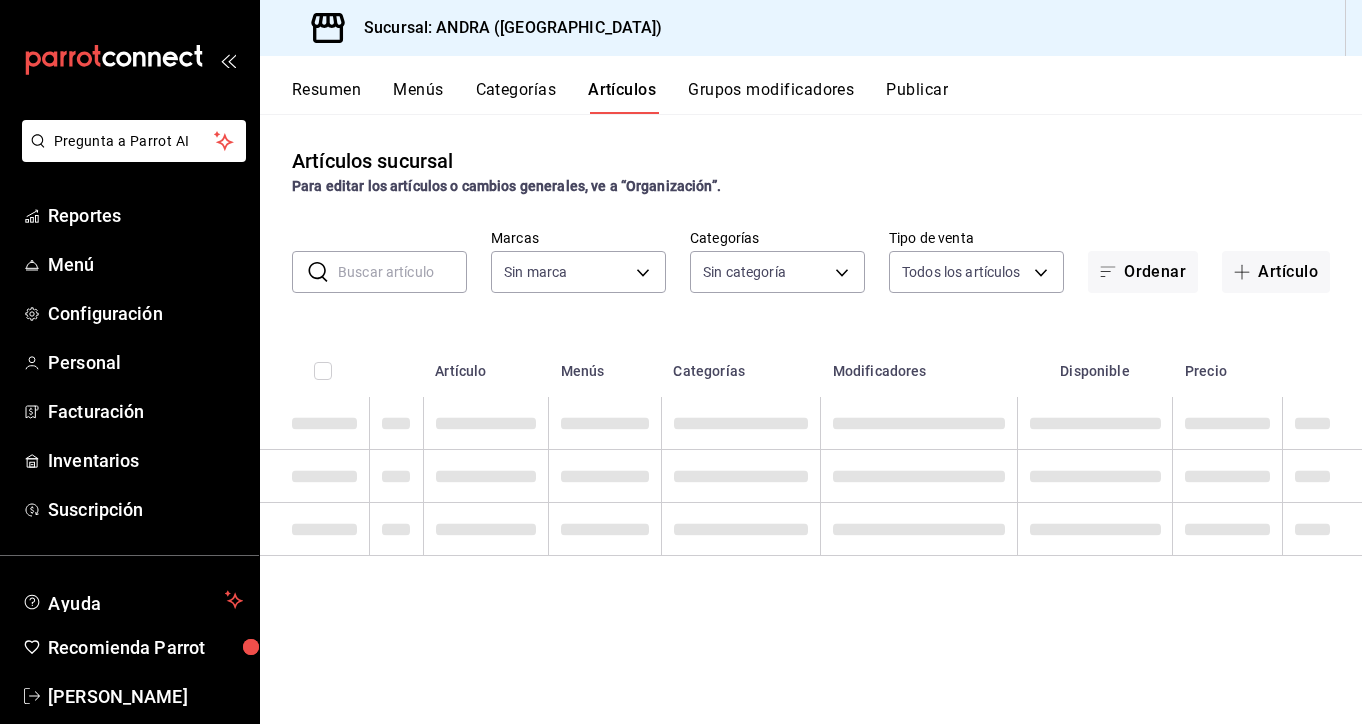 type on "cea3f7c9-c420-4626-bdc9-49d725842c93" 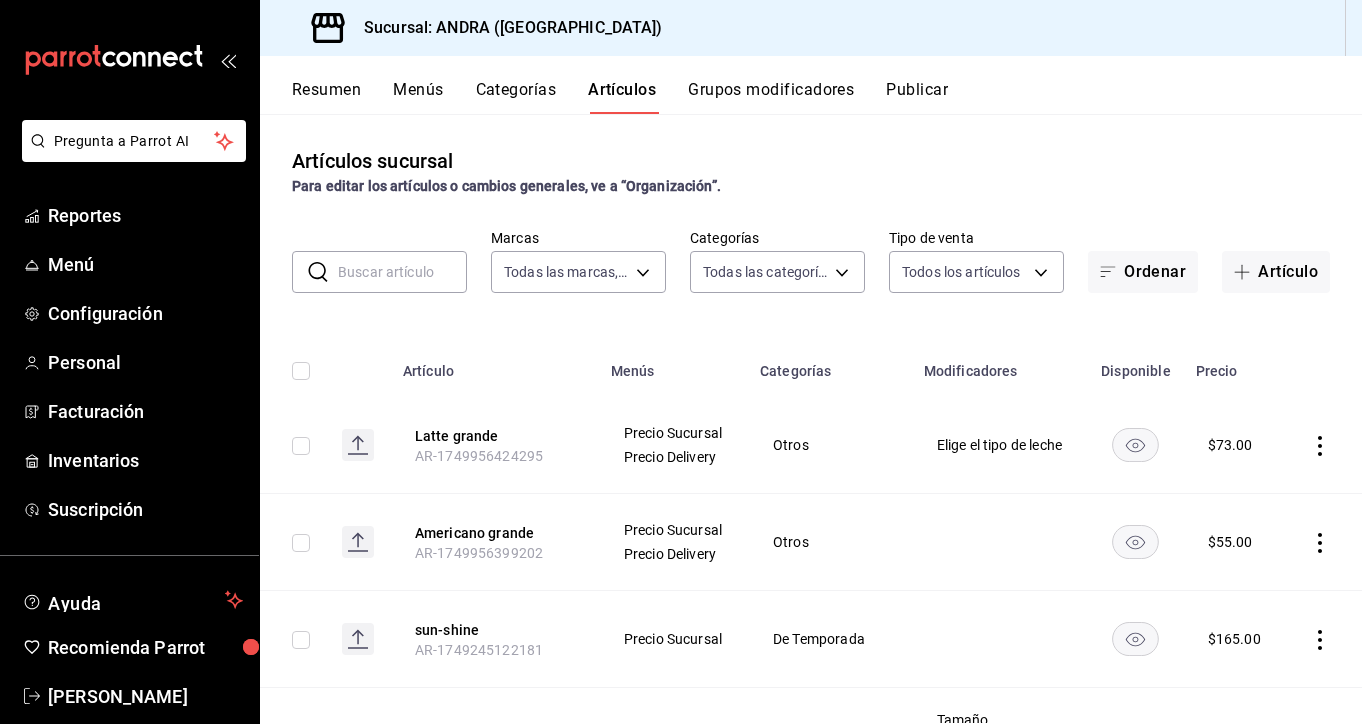 type on "3c6c4675-2c70-45e1-bfbe-f87eac0e9fac,c1b5ab84-7a05-46e6-b6dc-2a3341ecbfa3,d65403ab-a5c3-4f85-af1f-b0616fc282ae,050d4b15-2d7c-4f60-a1c8-36f076a3b5de,57f9ec7b-afc7-4fb4-a315-89dedd2d2d05,b237fda5-45e1-4aa6-b47f-257137dc4d9b,916a9821-4255-4668-b8cc-d191aac3f7fa,b27fdb91-d0cb-41f7-8957-bb56c21296ff,0471f214-4c6f-4770-a1f4-5fde2052ea8e,b8a5903a-9ed7-485e-bc96-48c20be35c14" 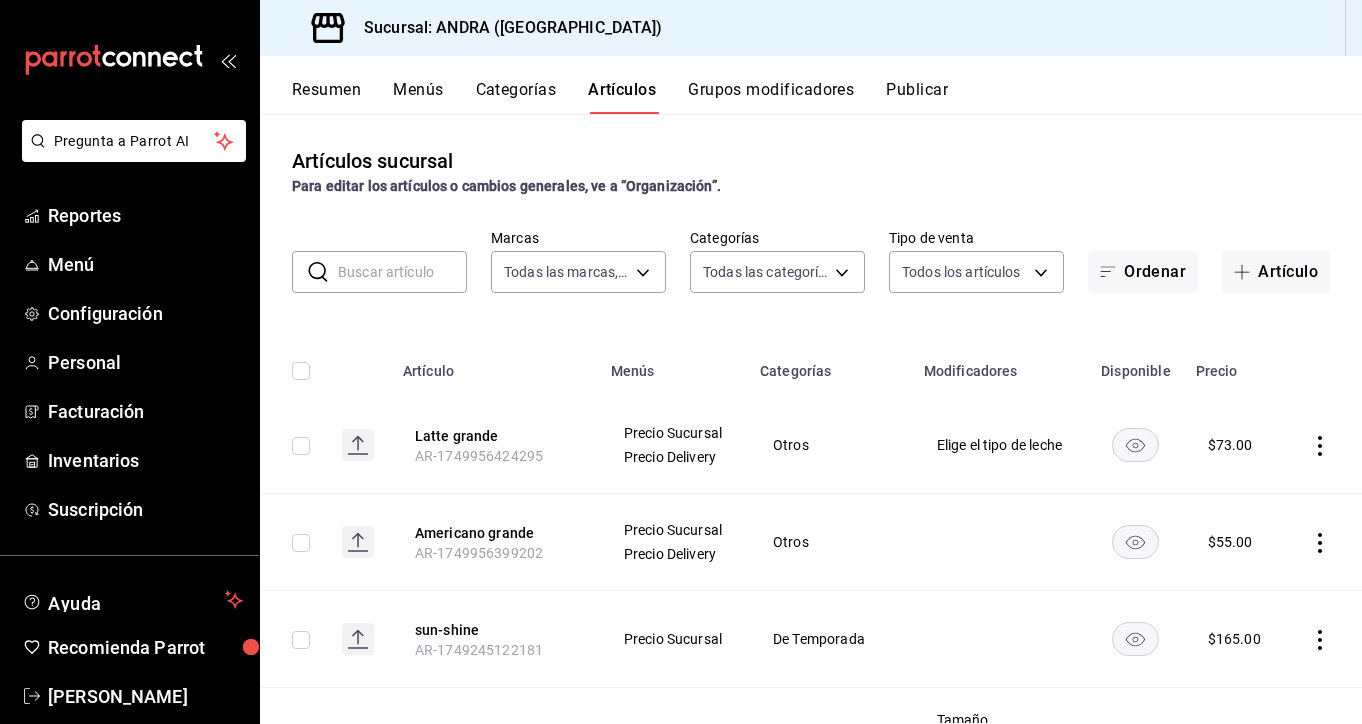 click at bounding box center [402, 272] 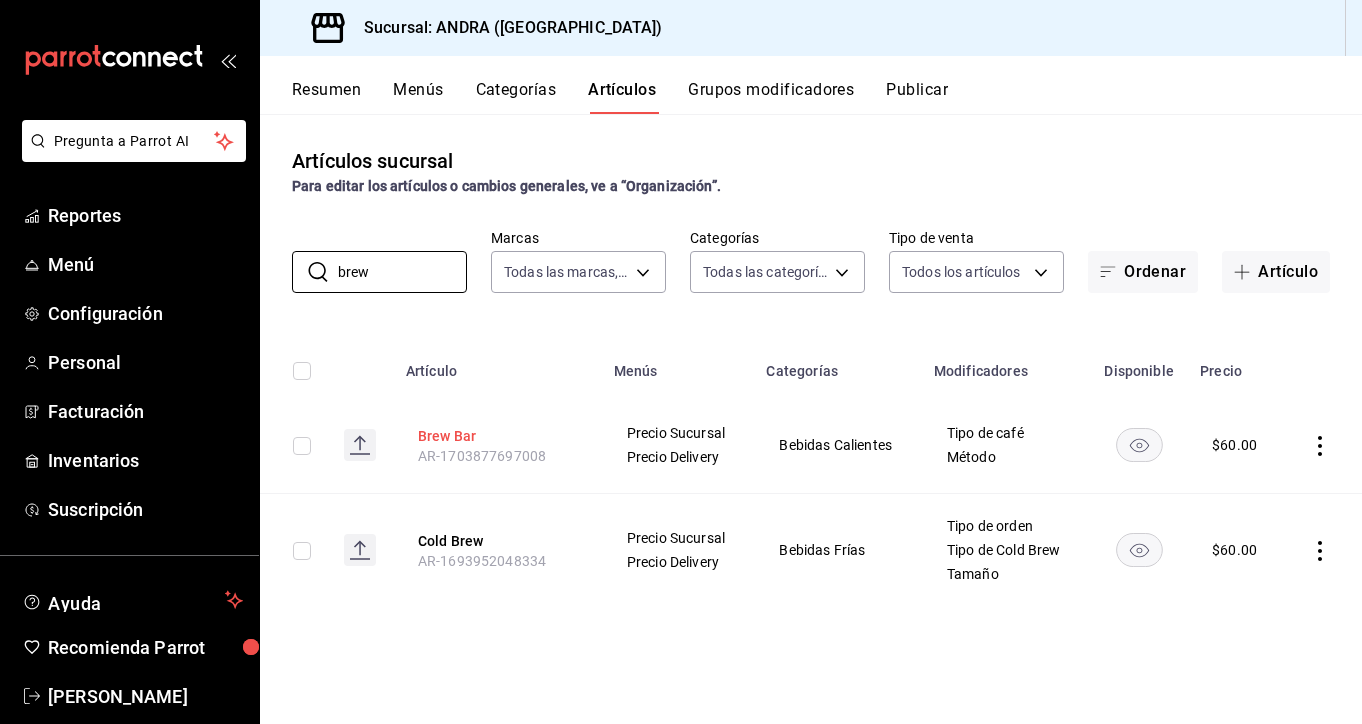 type on "brew" 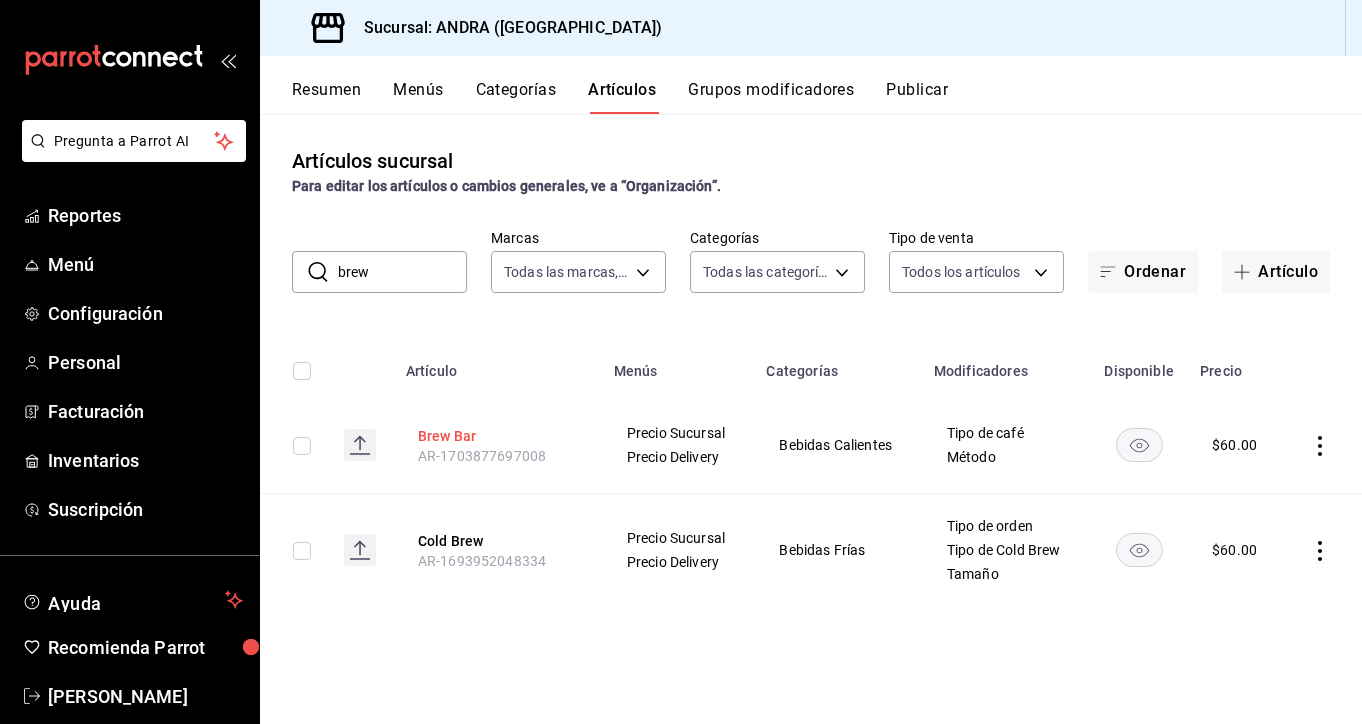 click on "Brew Bar" at bounding box center [498, 436] 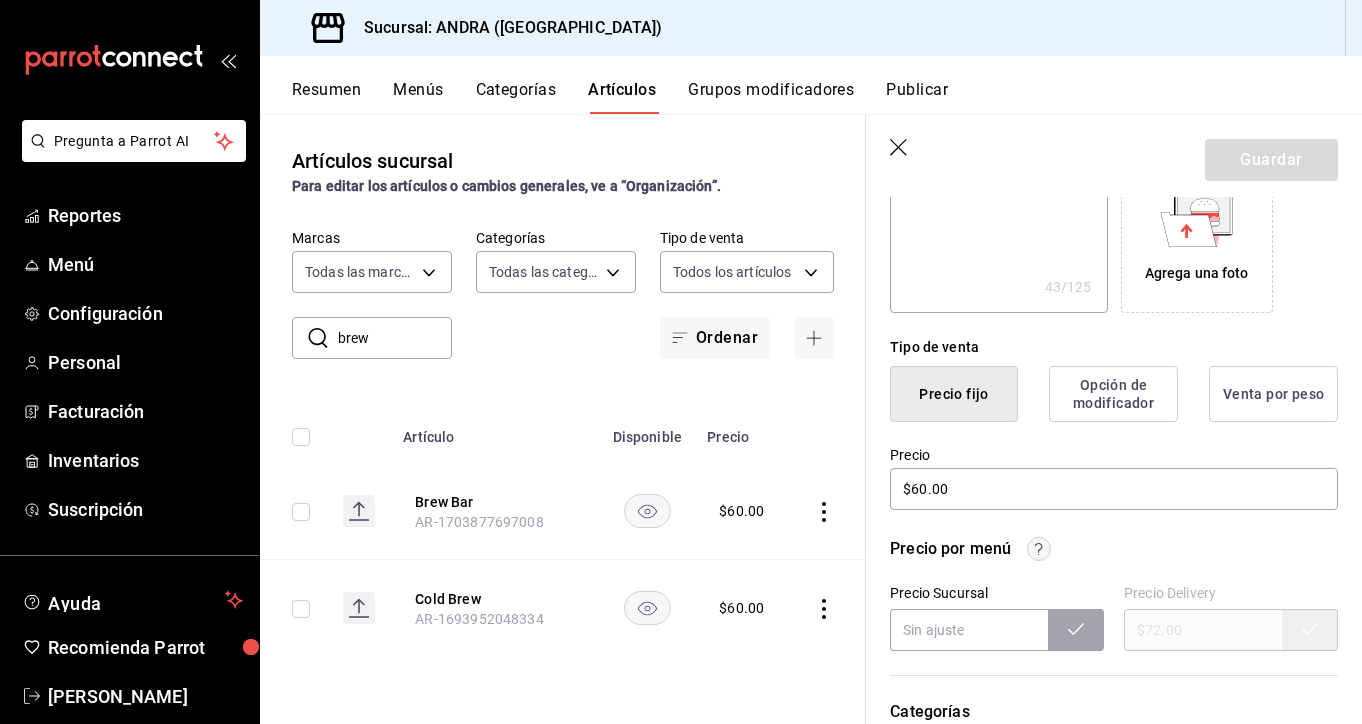 scroll, scrollTop: 0, scrollLeft: 0, axis: both 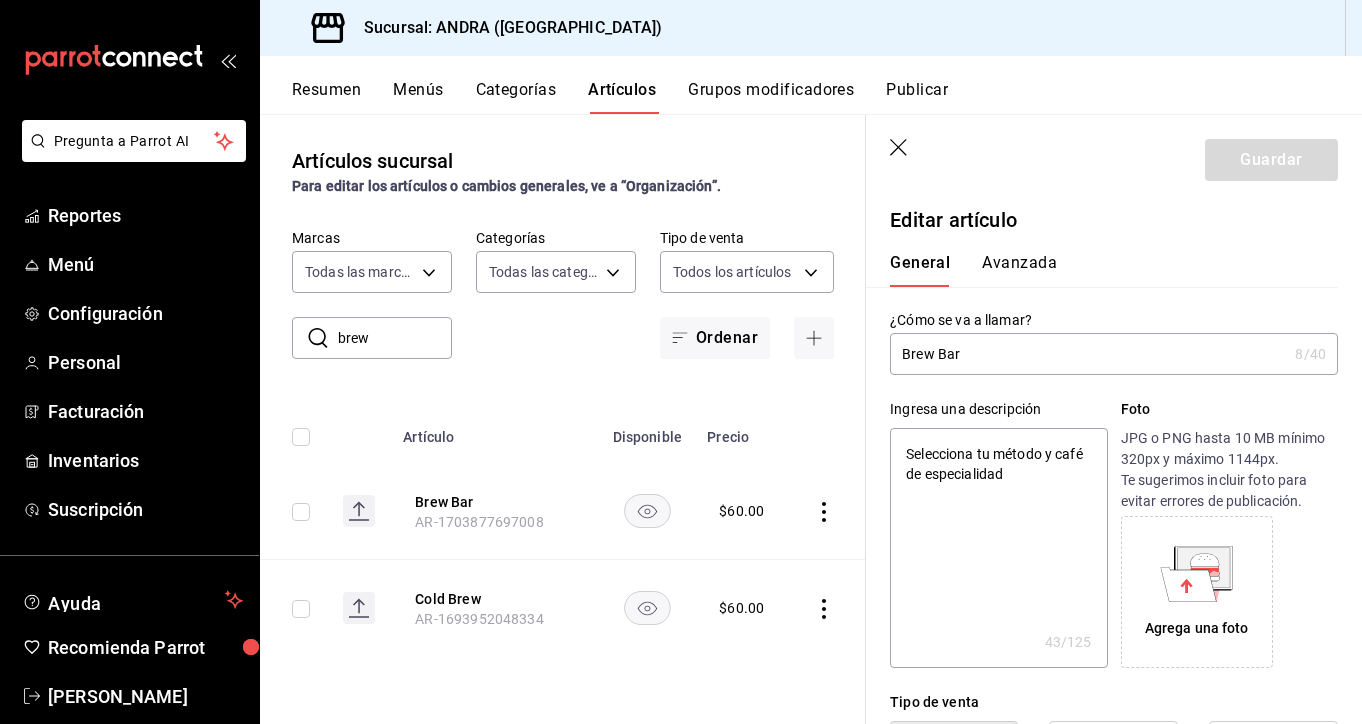 click on "Categorías" at bounding box center [516, 97] 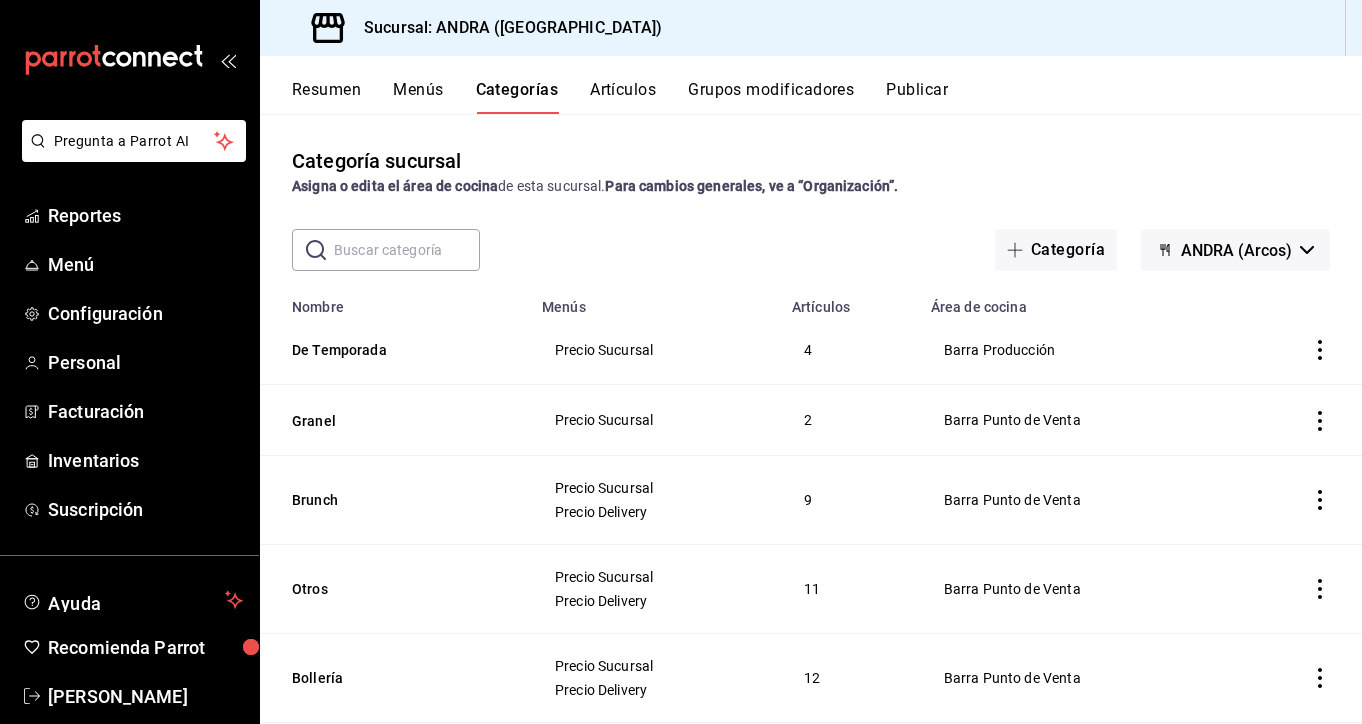 click at bounding box center (407, 250) 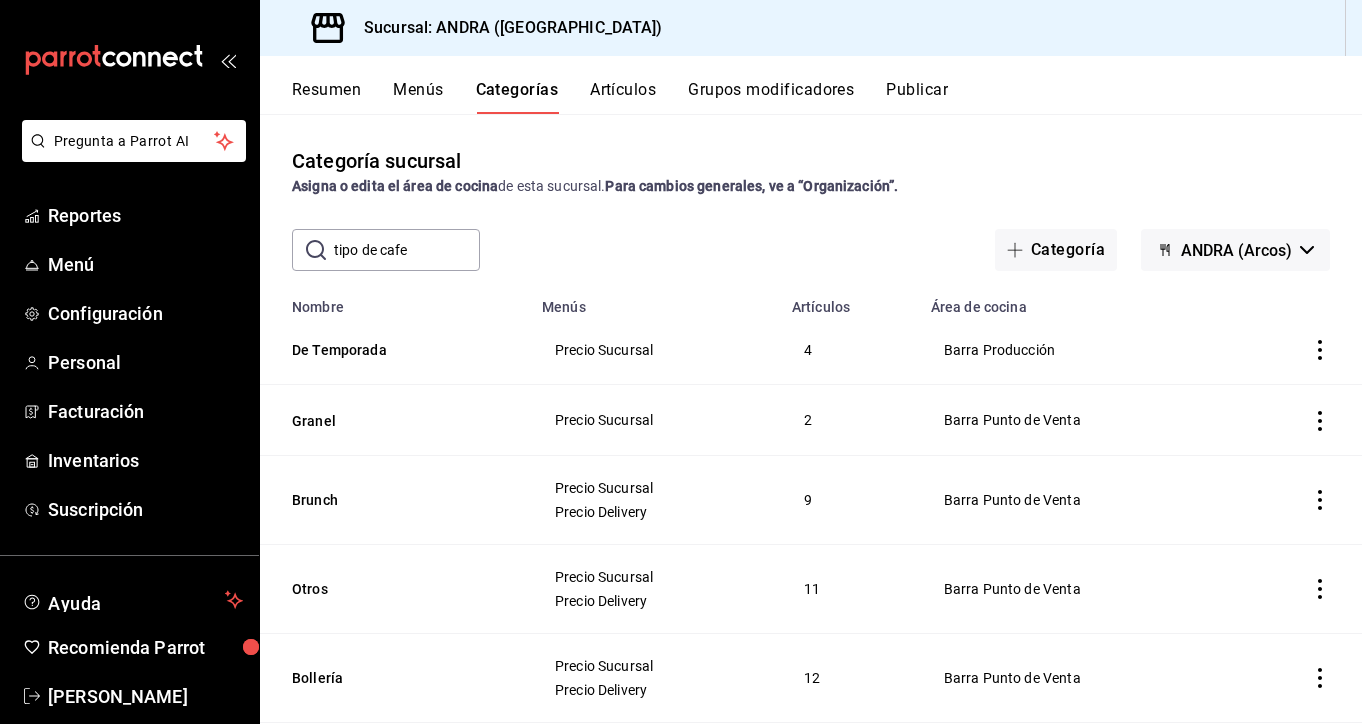 type on "tipo de cafe" 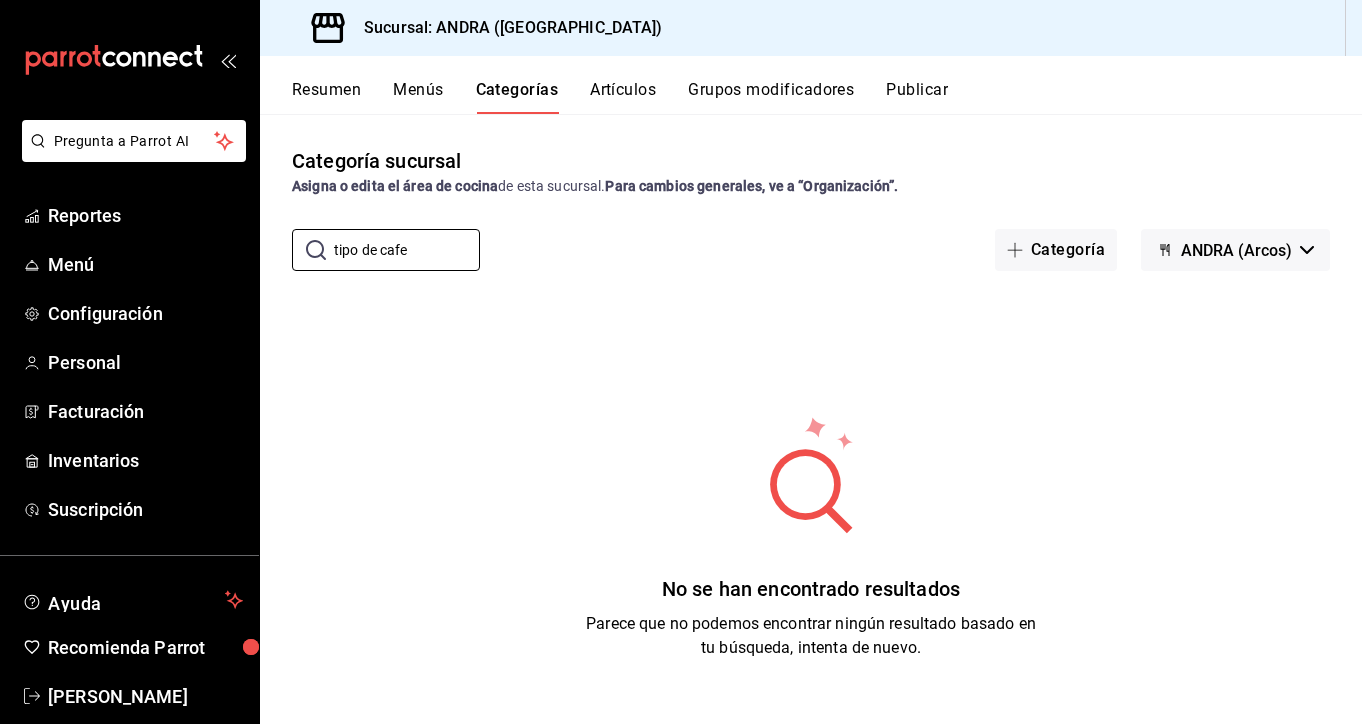 click on "Grupos modificadores" at bounding box center (771, 97) 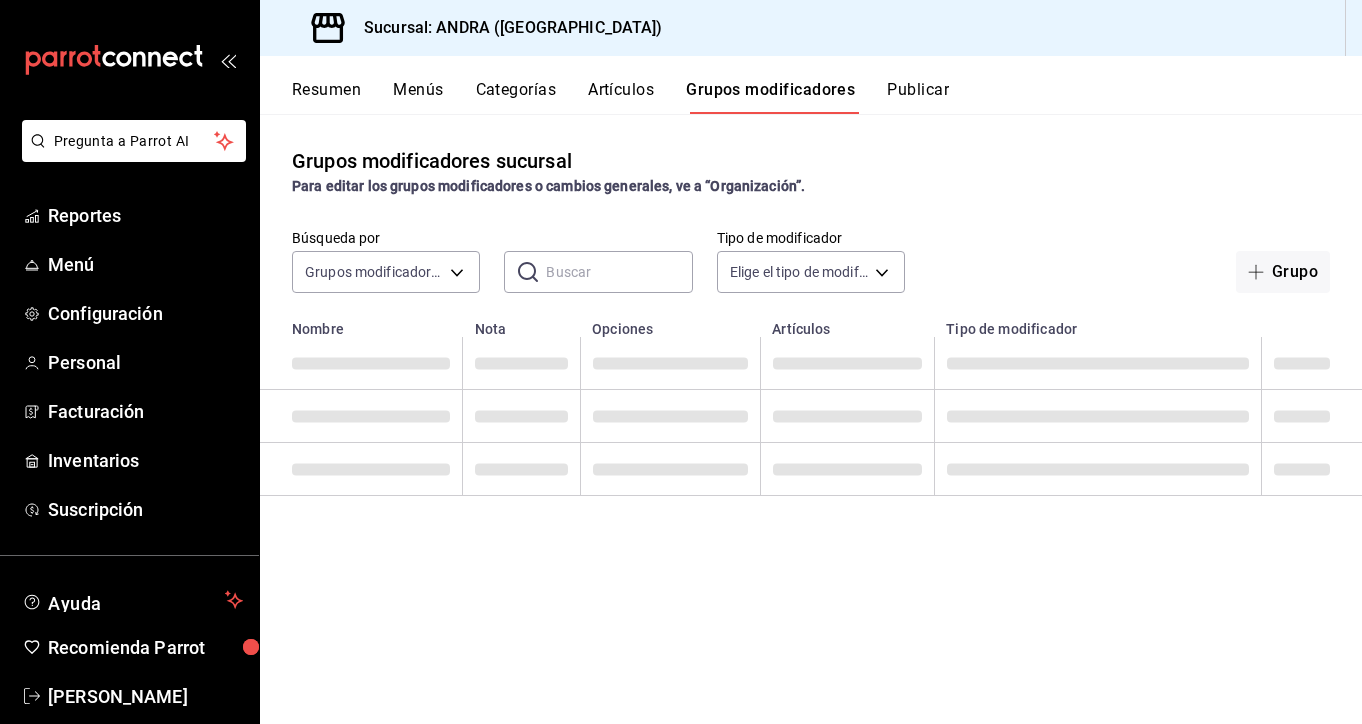 click on "​ ​" at bounding box center [598, 272] 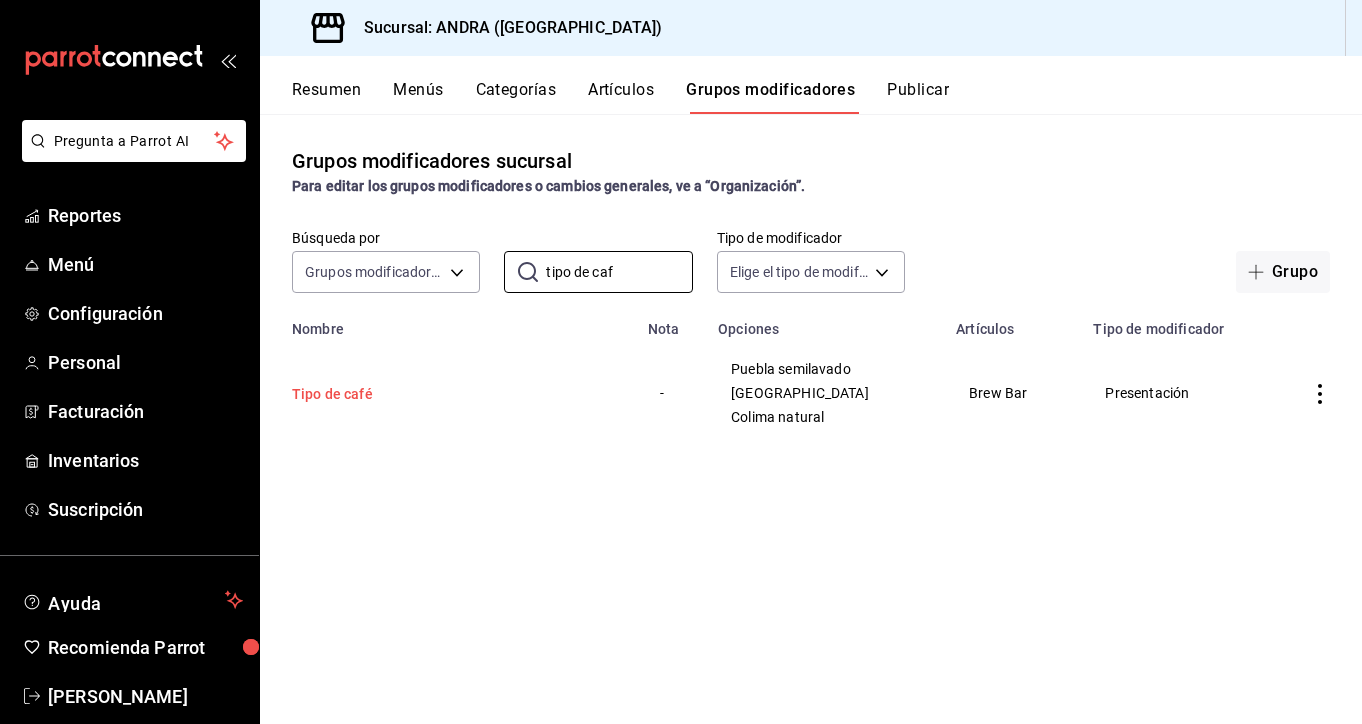 type on "tipo de caf" 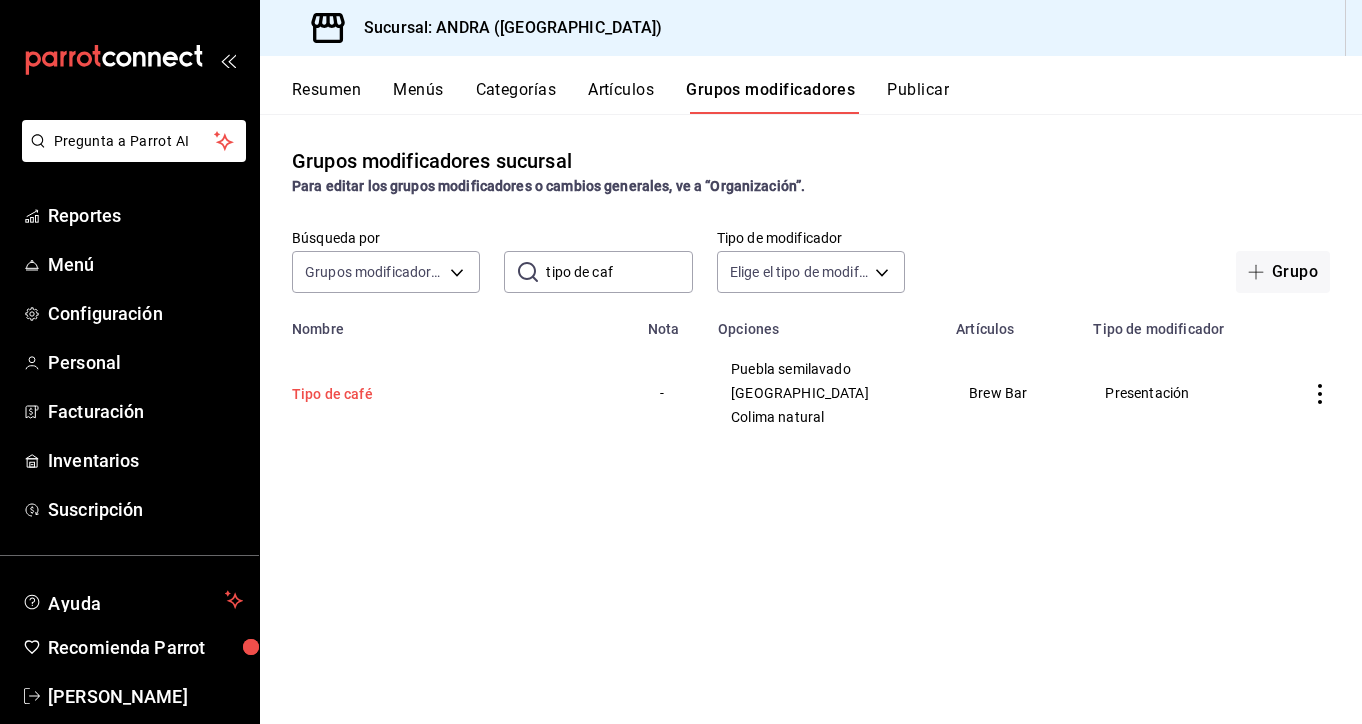 click on "Tipo de café" at bounding box center (412, 394) 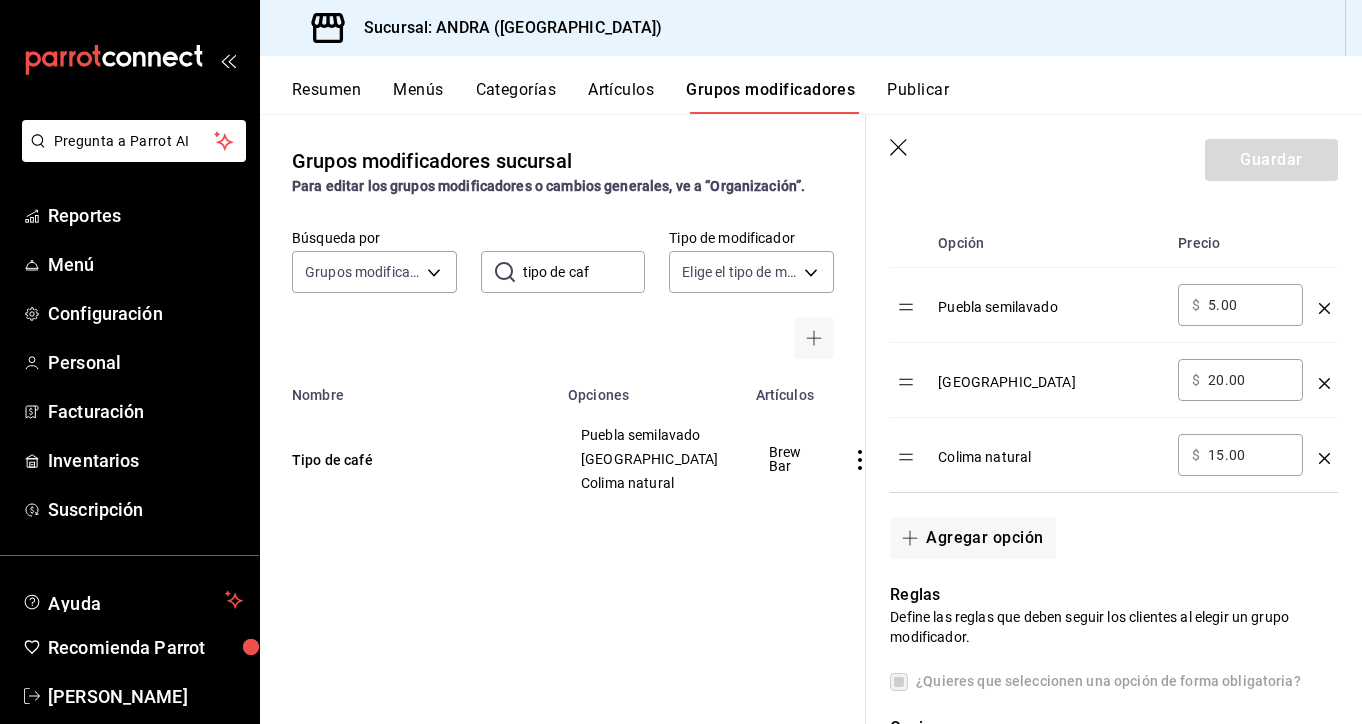 scroll, scrollTop: 585, scrollLeft: 0, axis: vertical 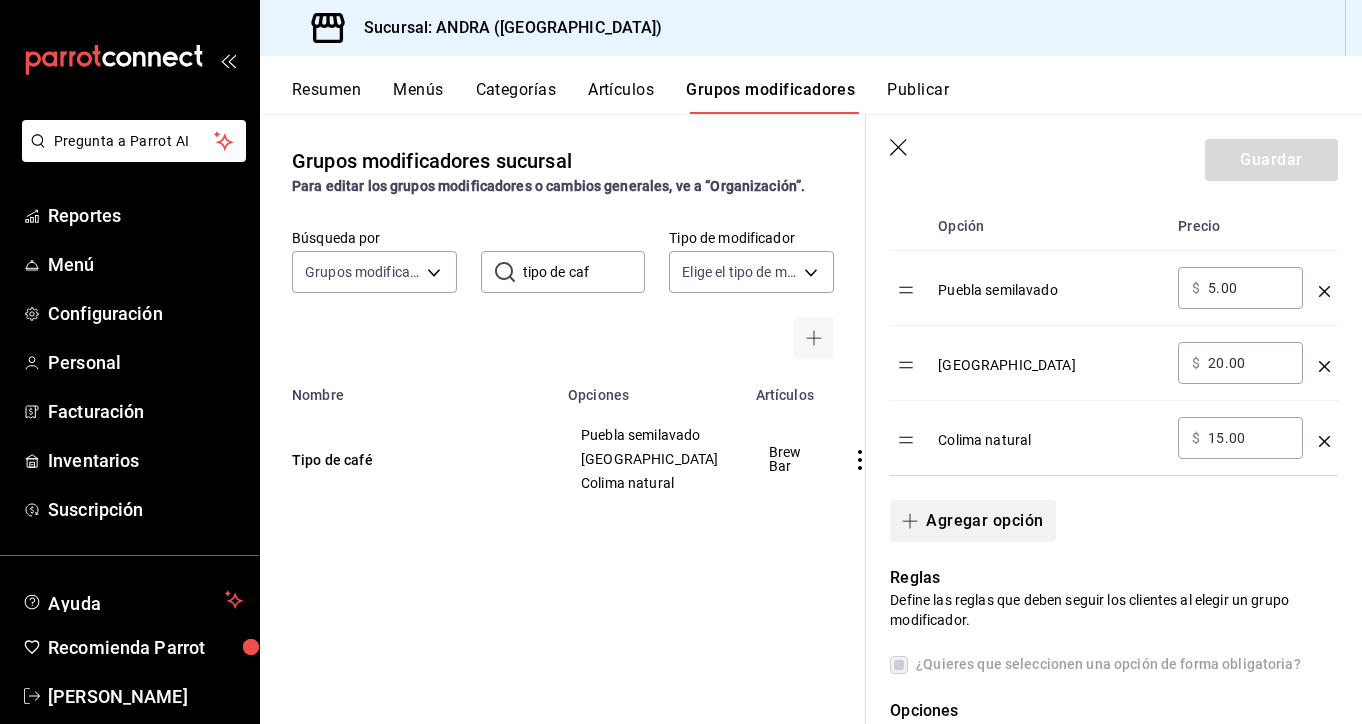 click on "Agregar opción" at bounding box center [972, 521] 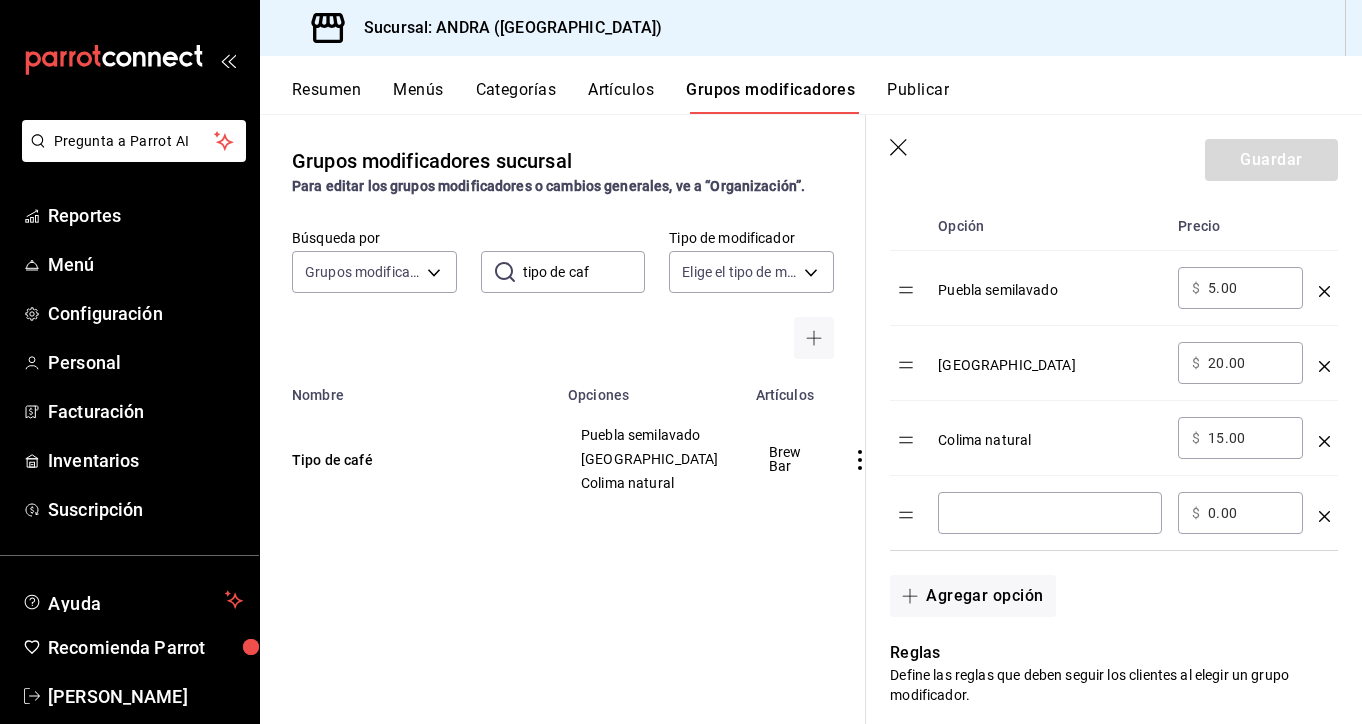 click 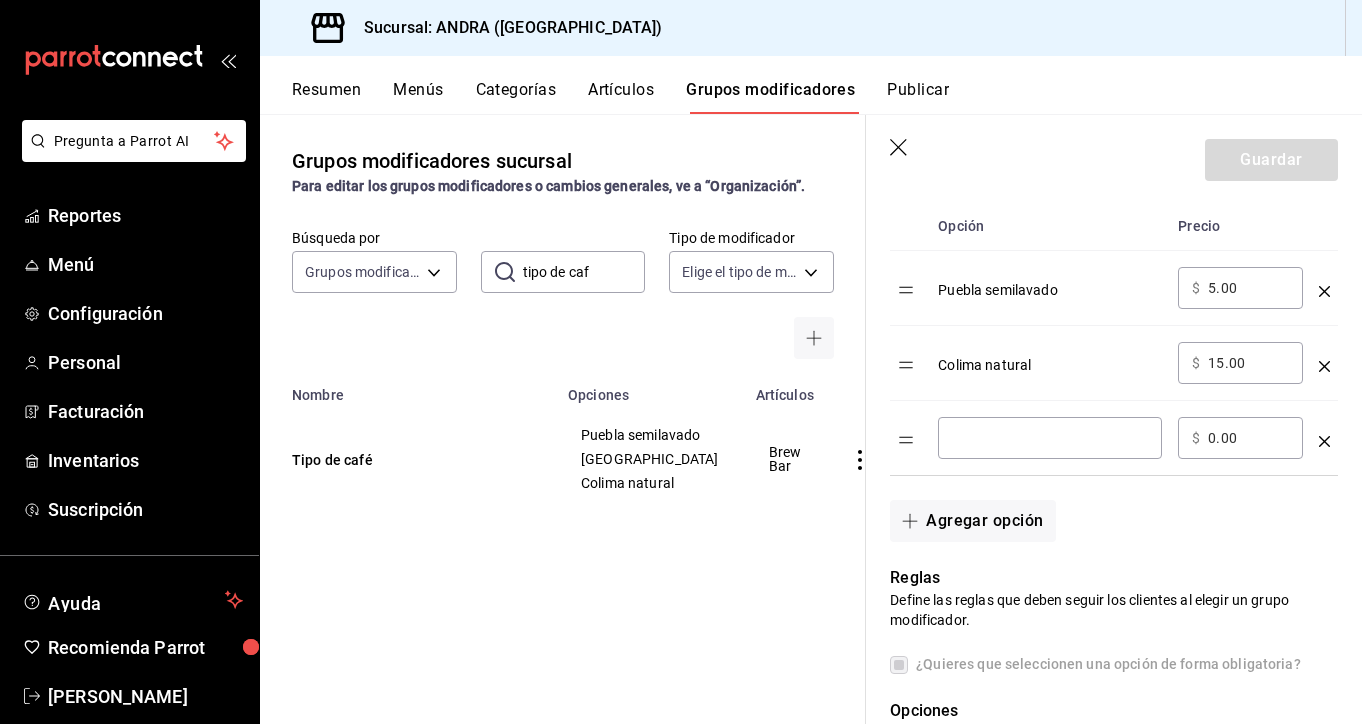 click 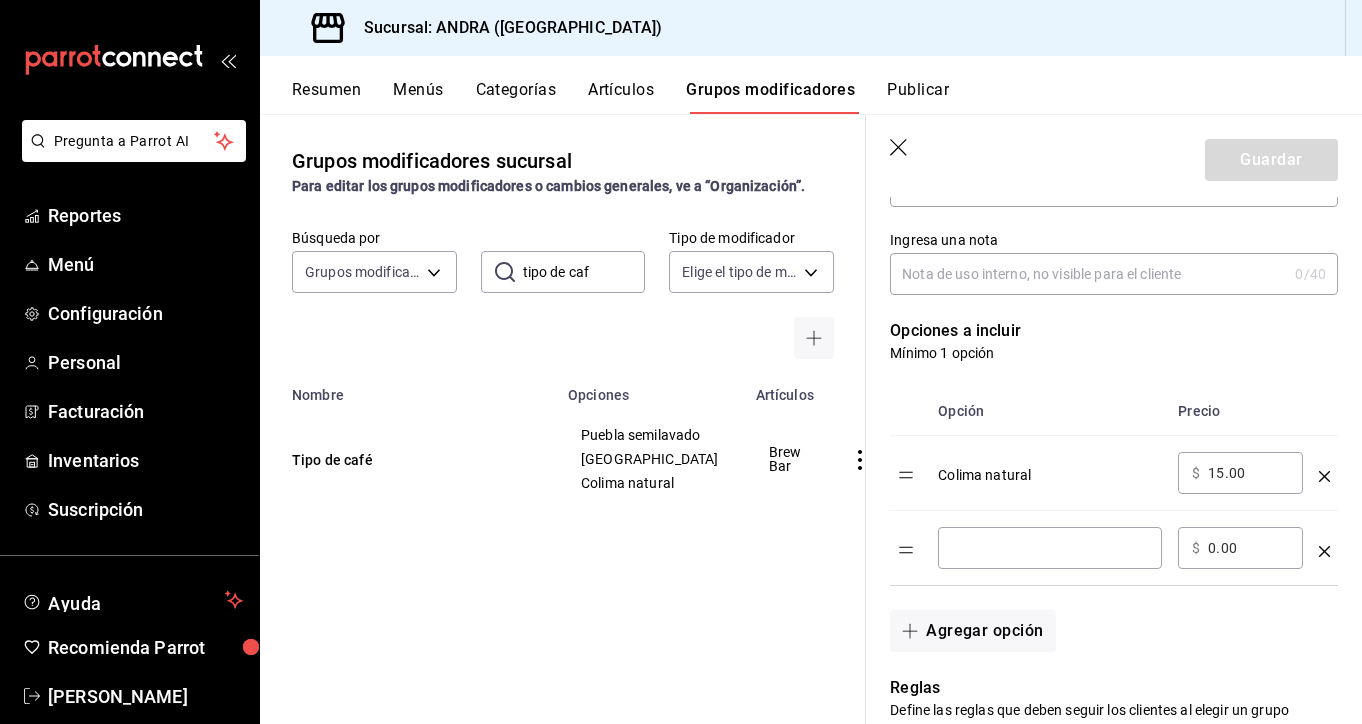 scroll, scrollTop: 526, scrollLeft: 0, axis: vertical 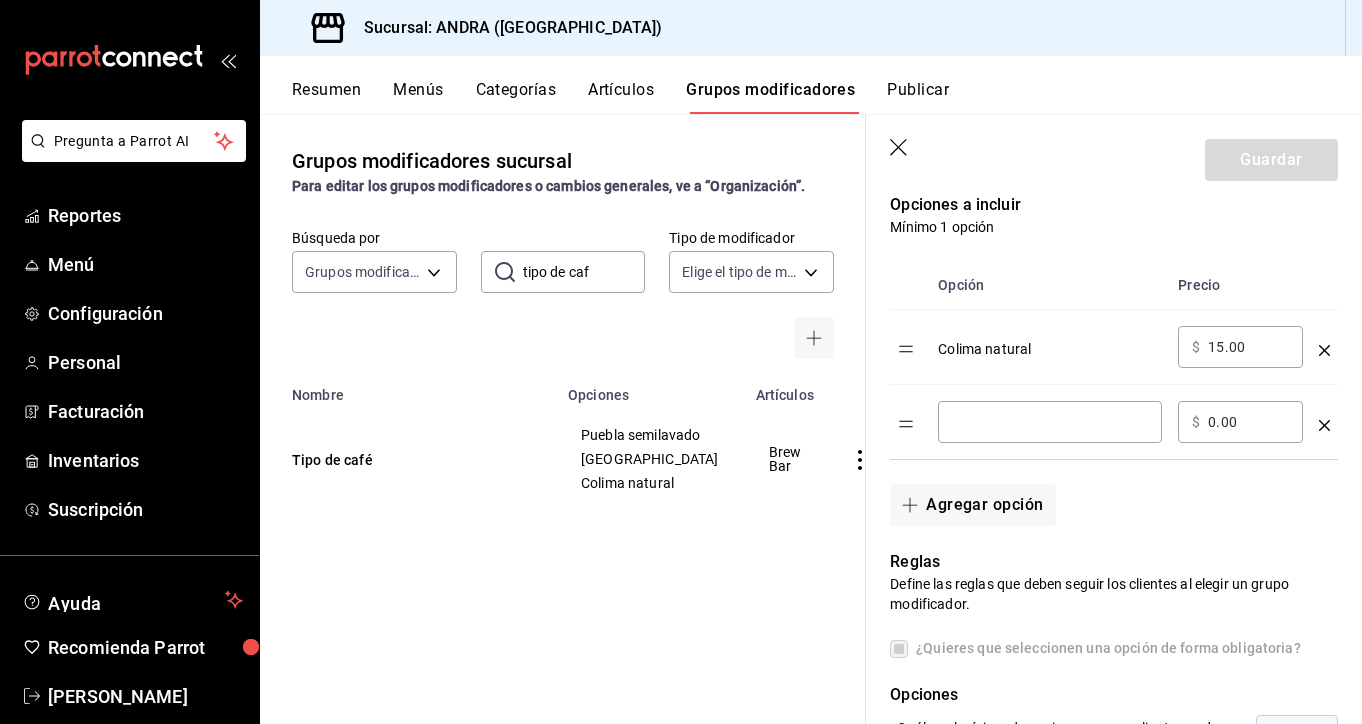 click on "​" at bounding box center (1050, 422) 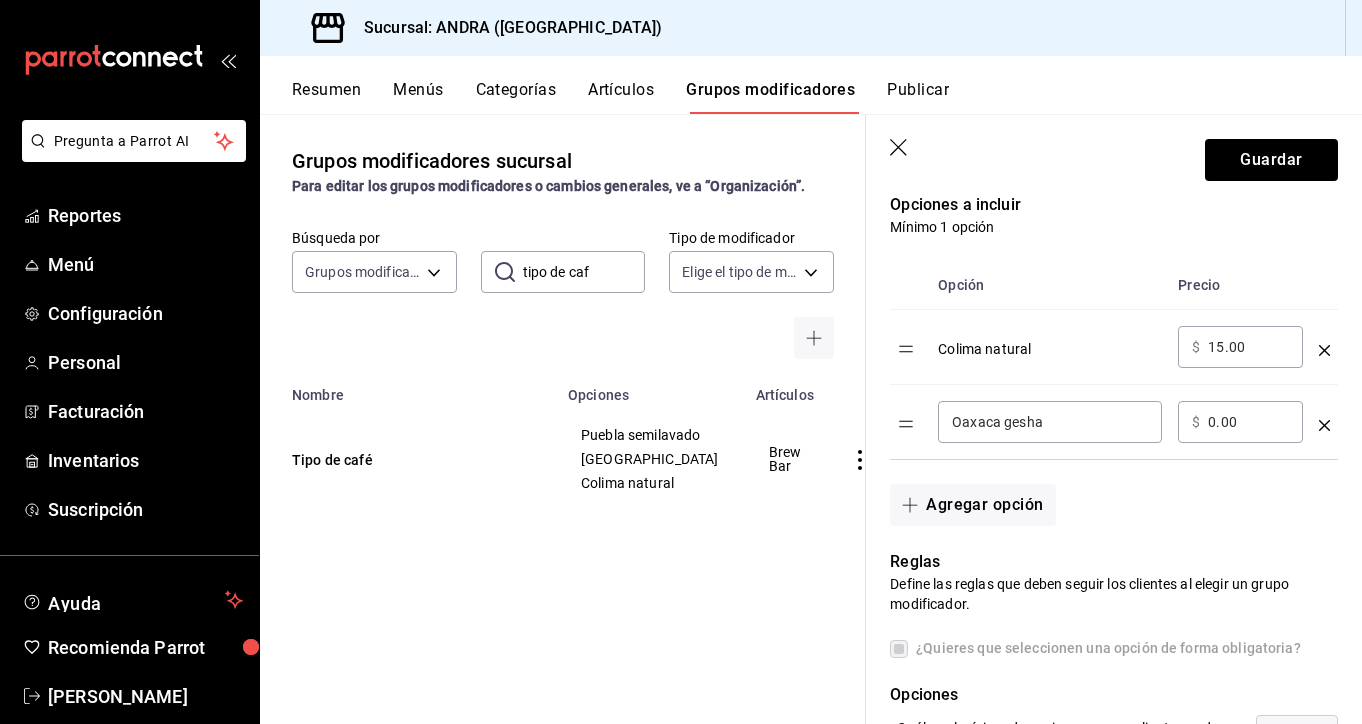 click on "Oaxaca gesha" at bounding box center (1050, 422) 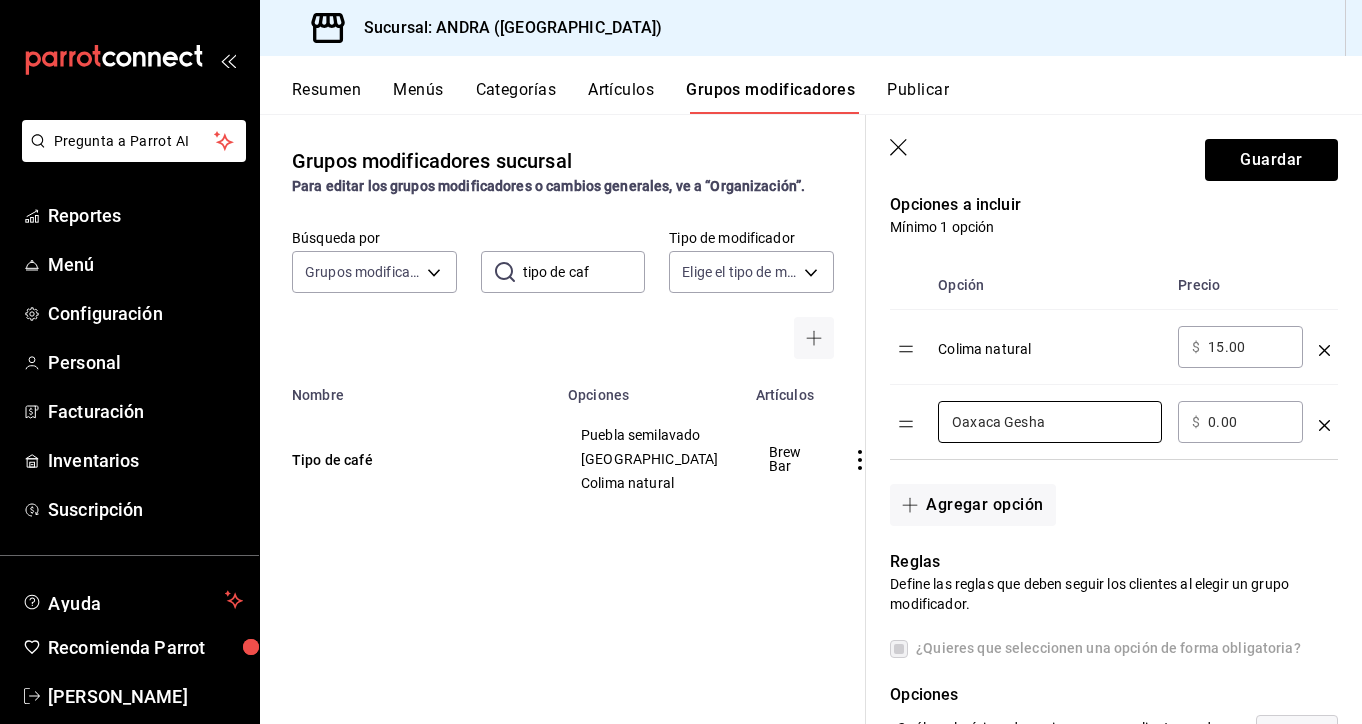 type on "Oaxaca Gesha" 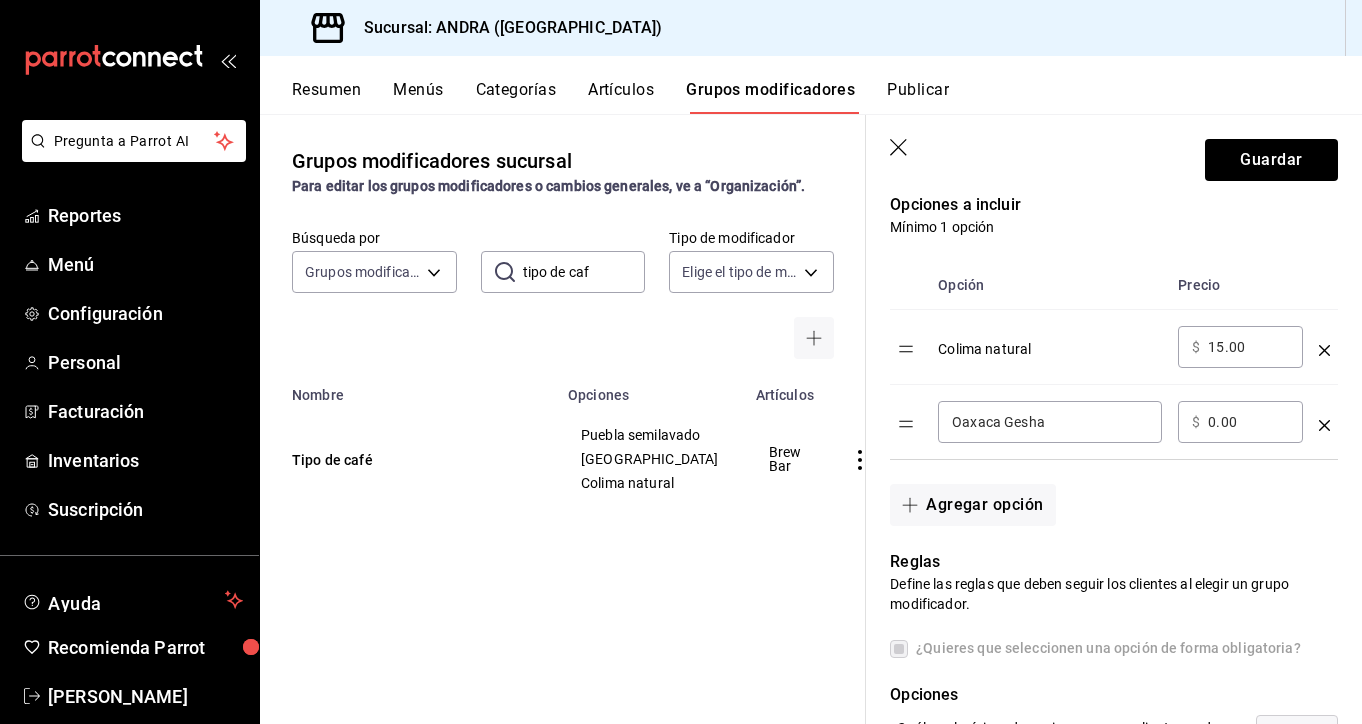 click on "0.00" at bounding box center (1248, 422) 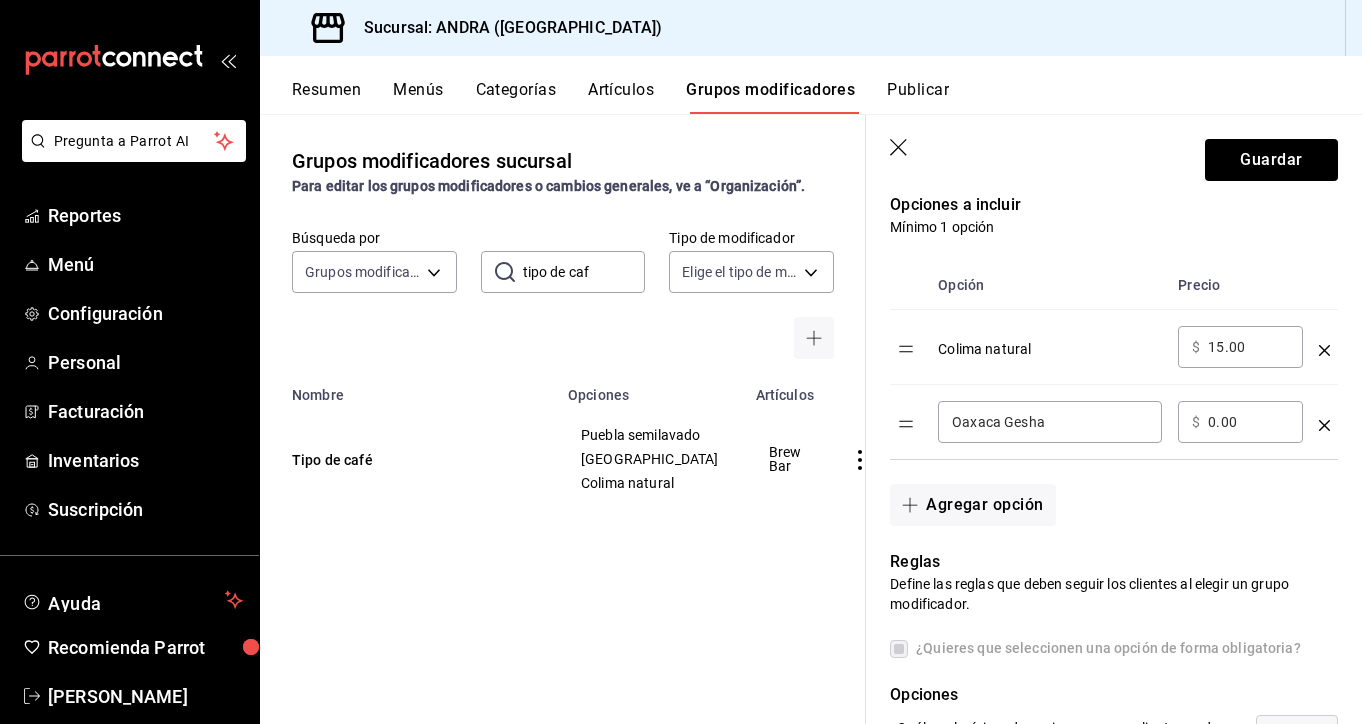type on "0.00" 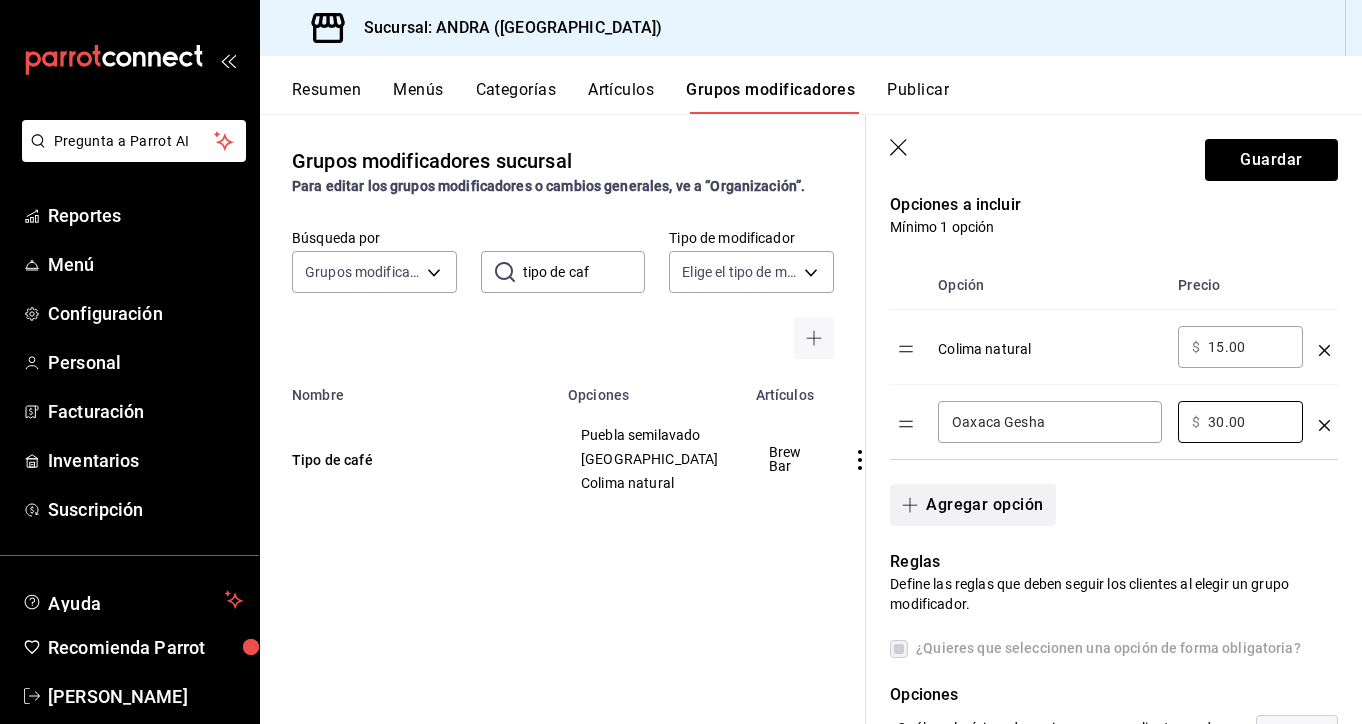 type on "30.00" 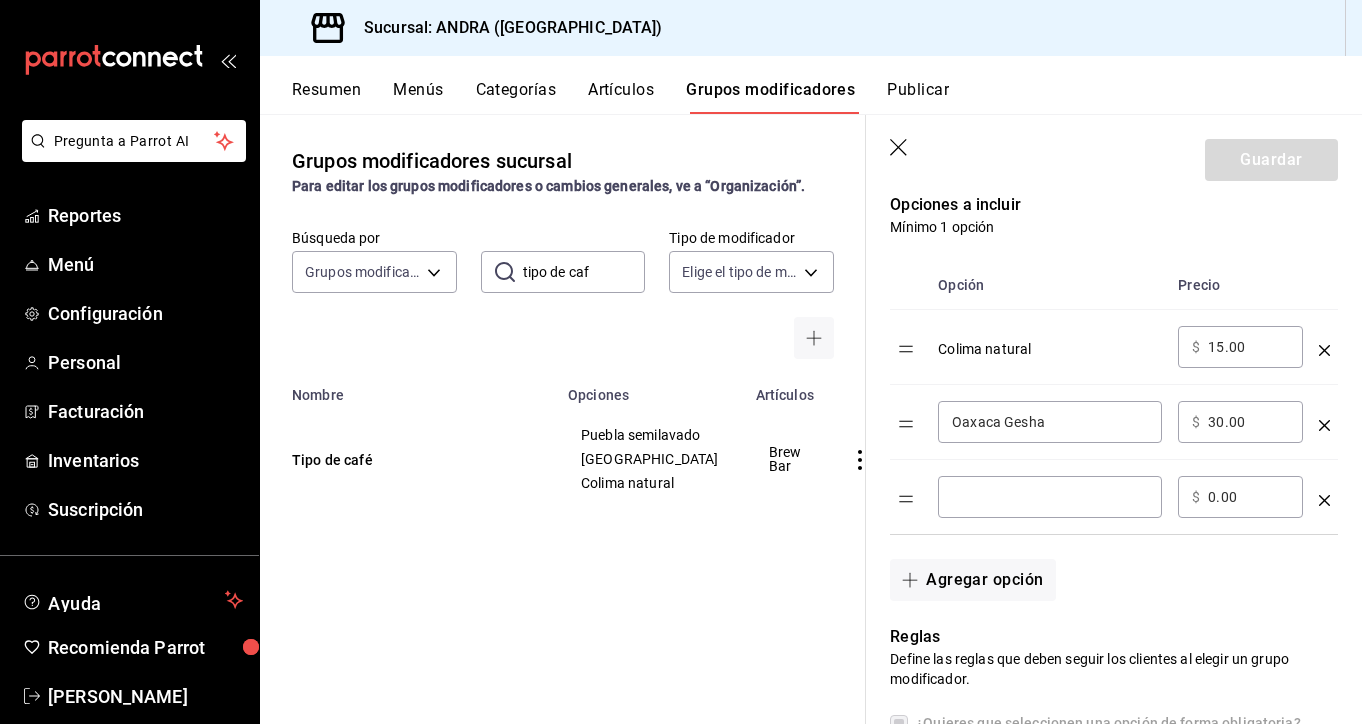 click at bounding box center [1050, 497] 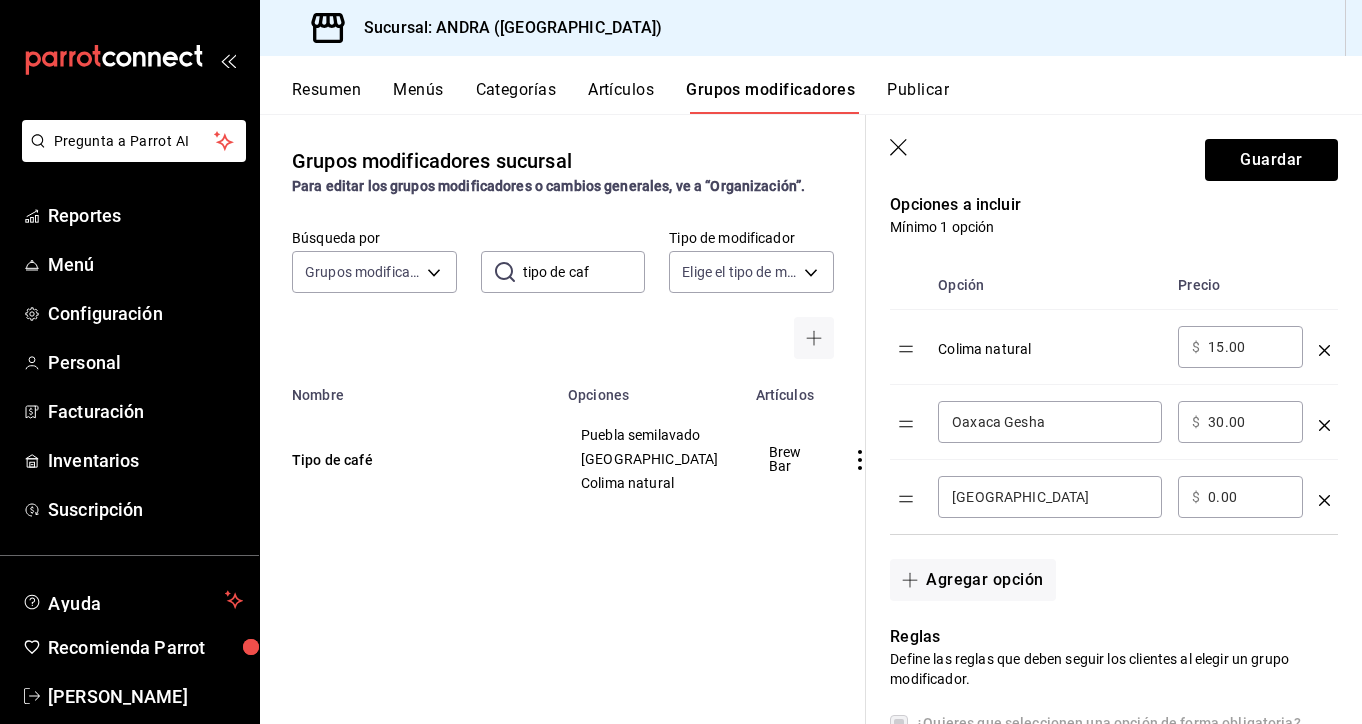 click on "[GEOGRAPHIC_DATA]" at bounding box center (1050, 497) 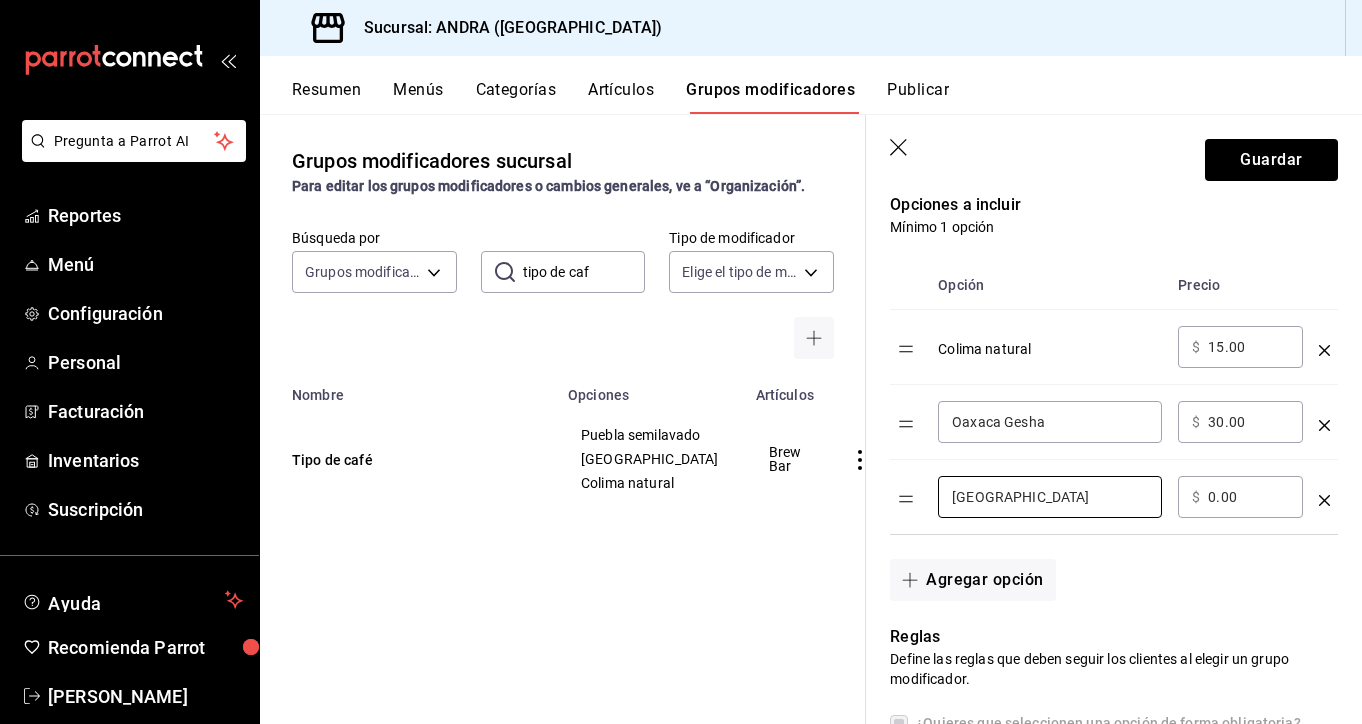 type on "[GEOGRAPHIC_DATA]" 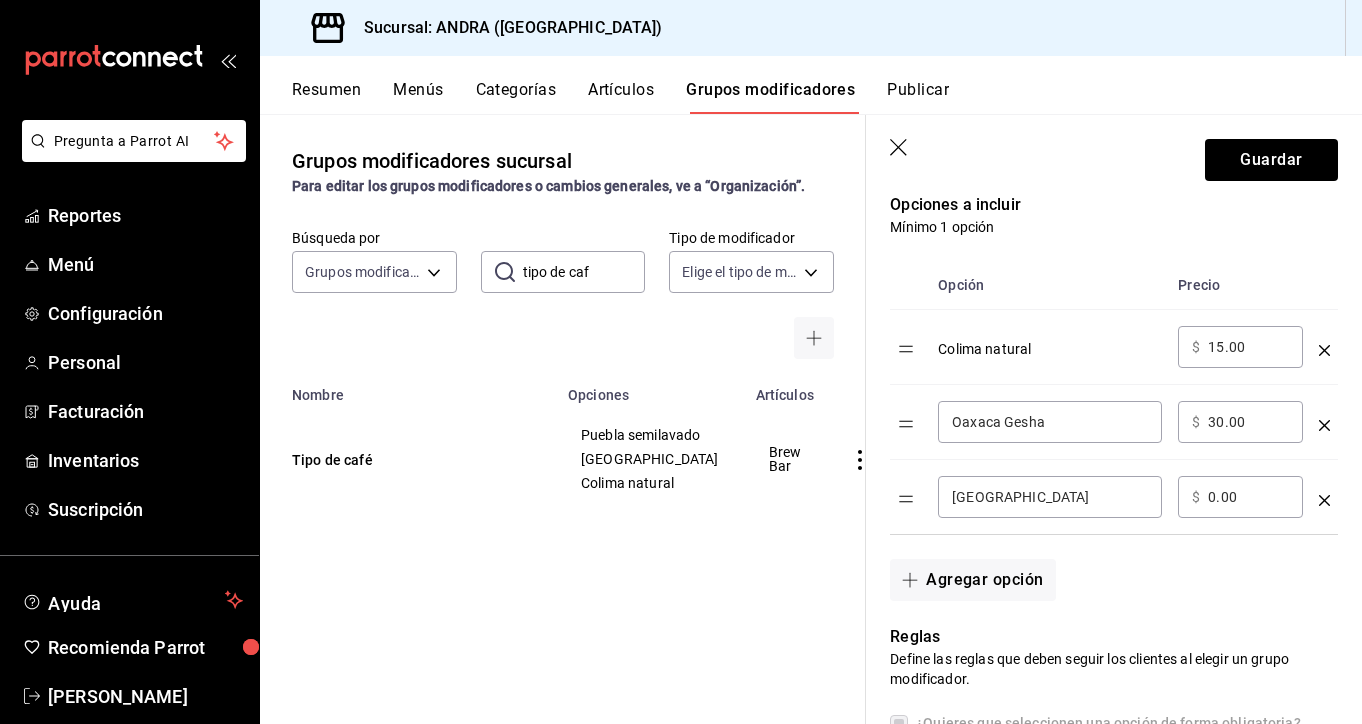 click on "​ $ 0.00 ​" at bounding box center [1240, 497] 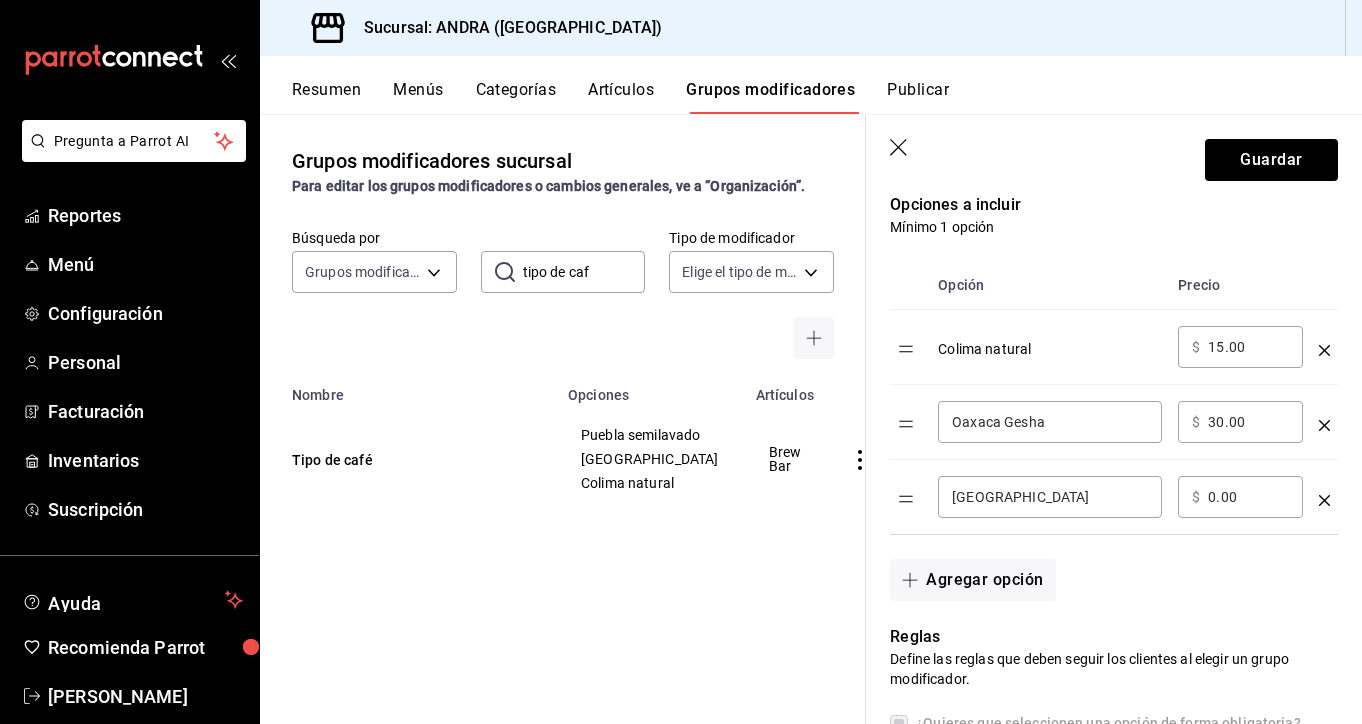 click on "0.00" at bounding box center [1248, 497] 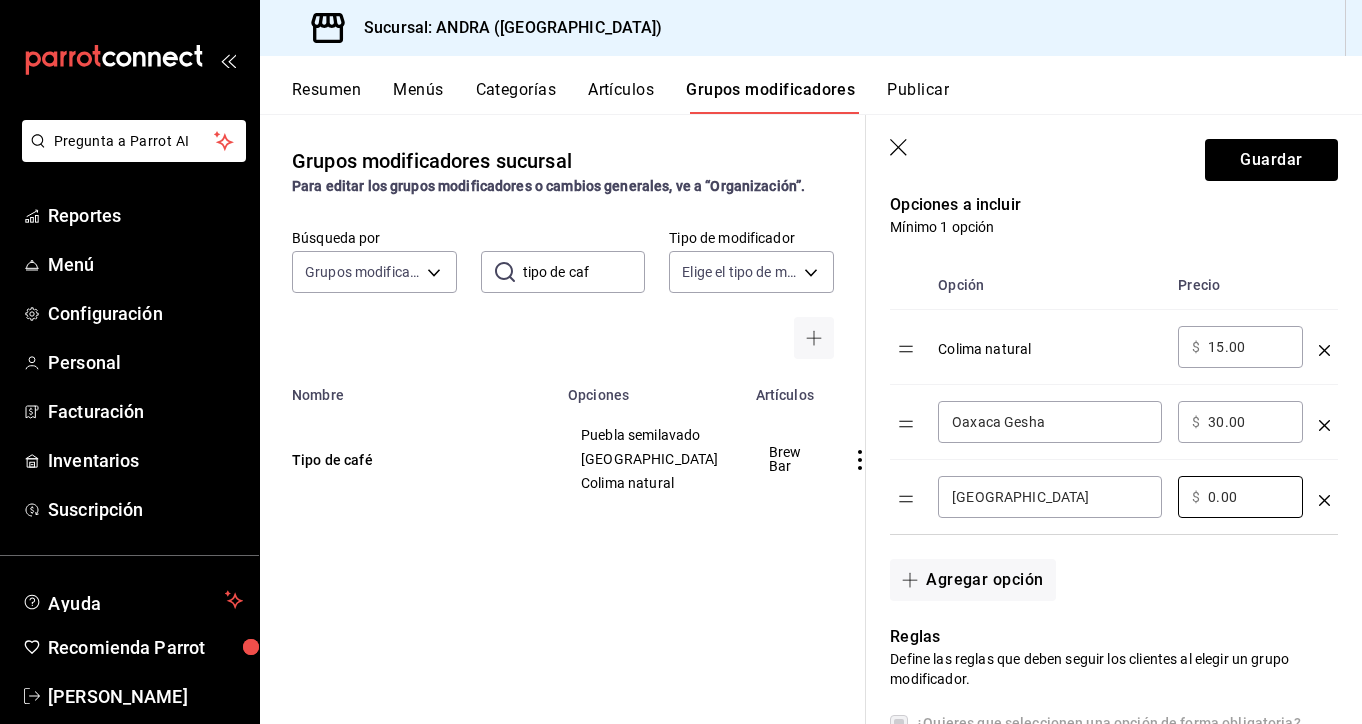 click on "[GEOGRAPHIC_DATA]" at bounding box center (1050, 497) 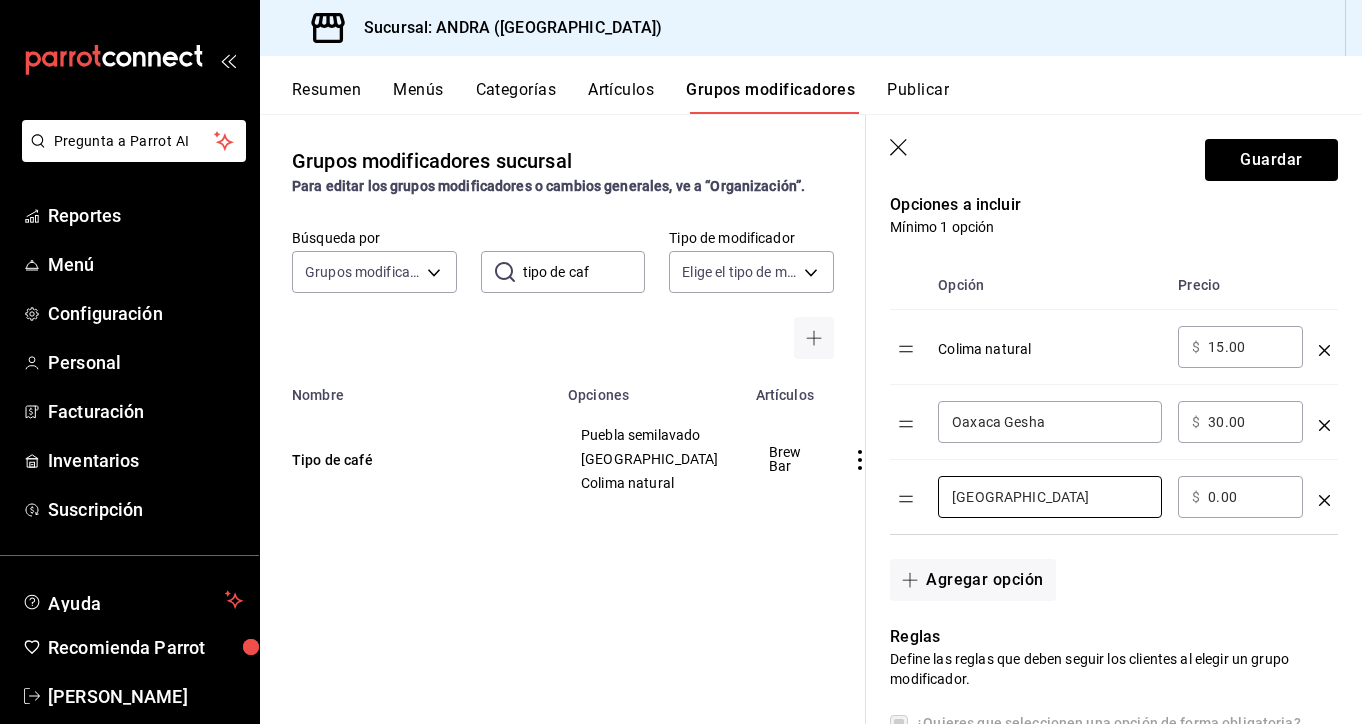 click on "0.00" at bounding box center [1248, 497] 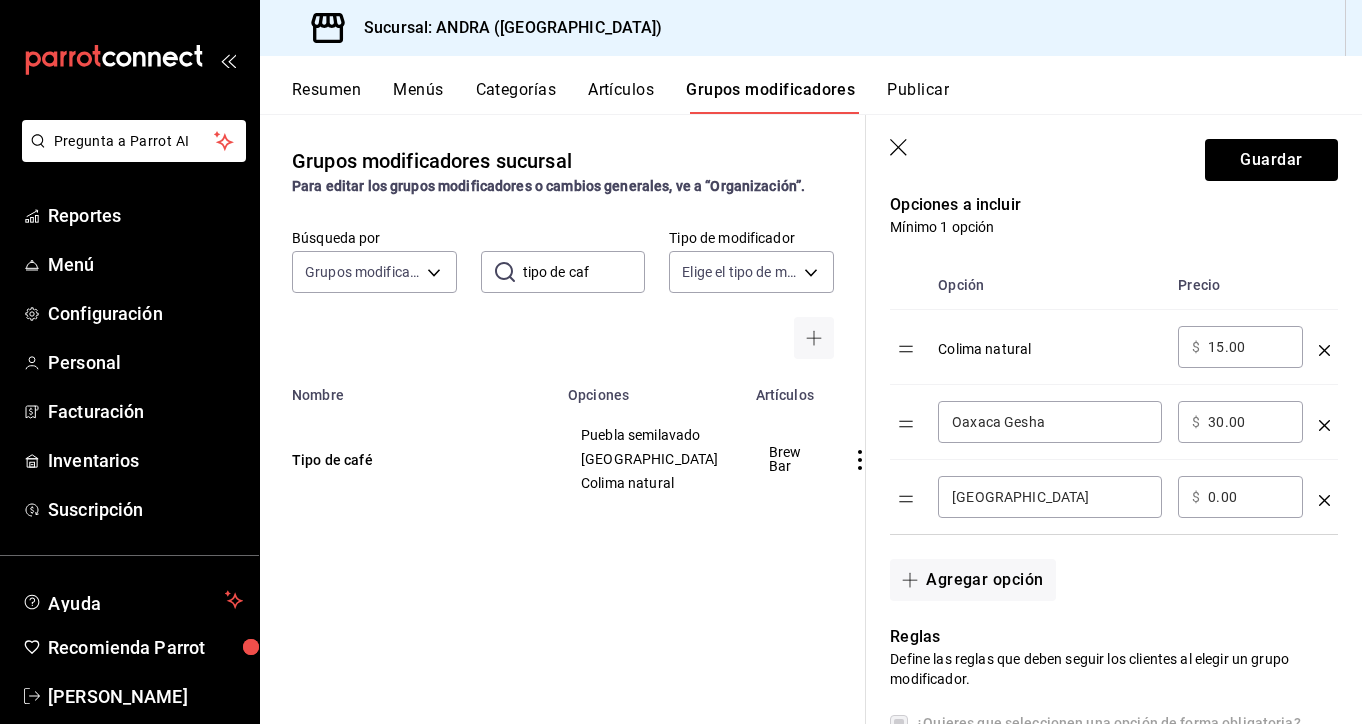 type on "0.00" 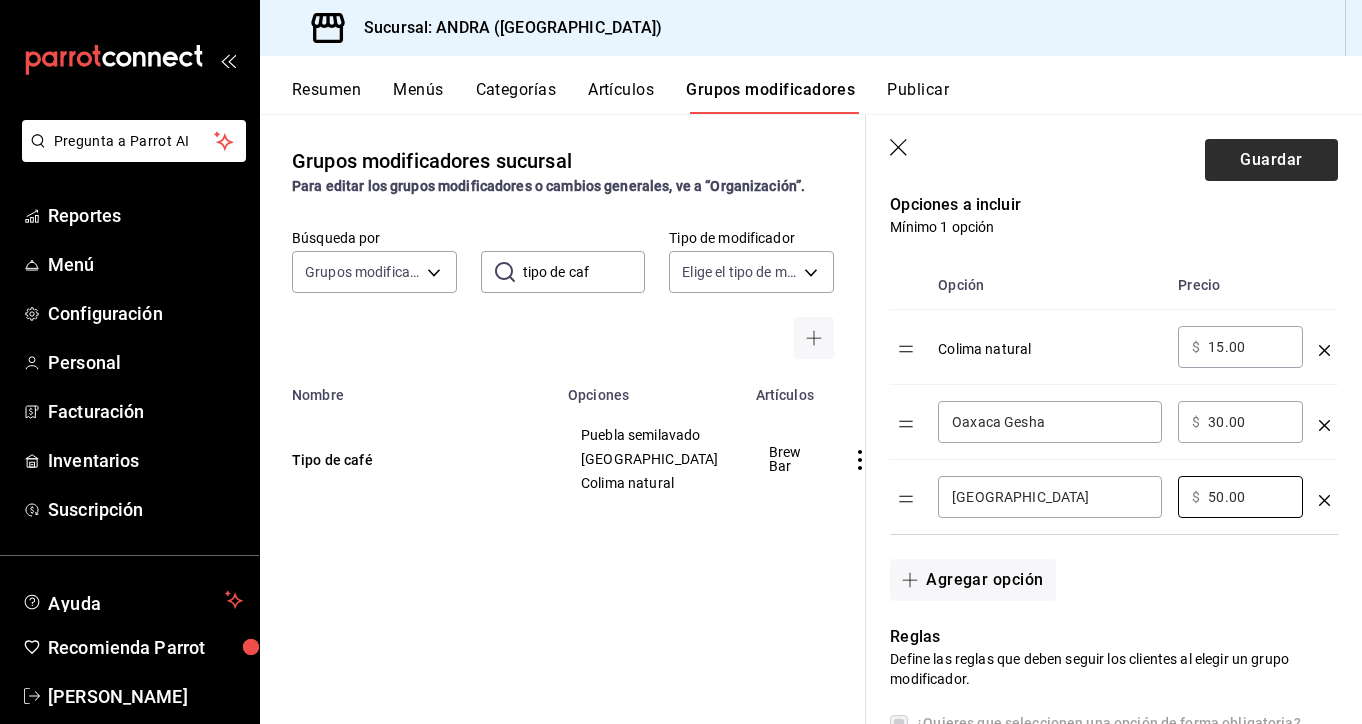 type on "50.00" 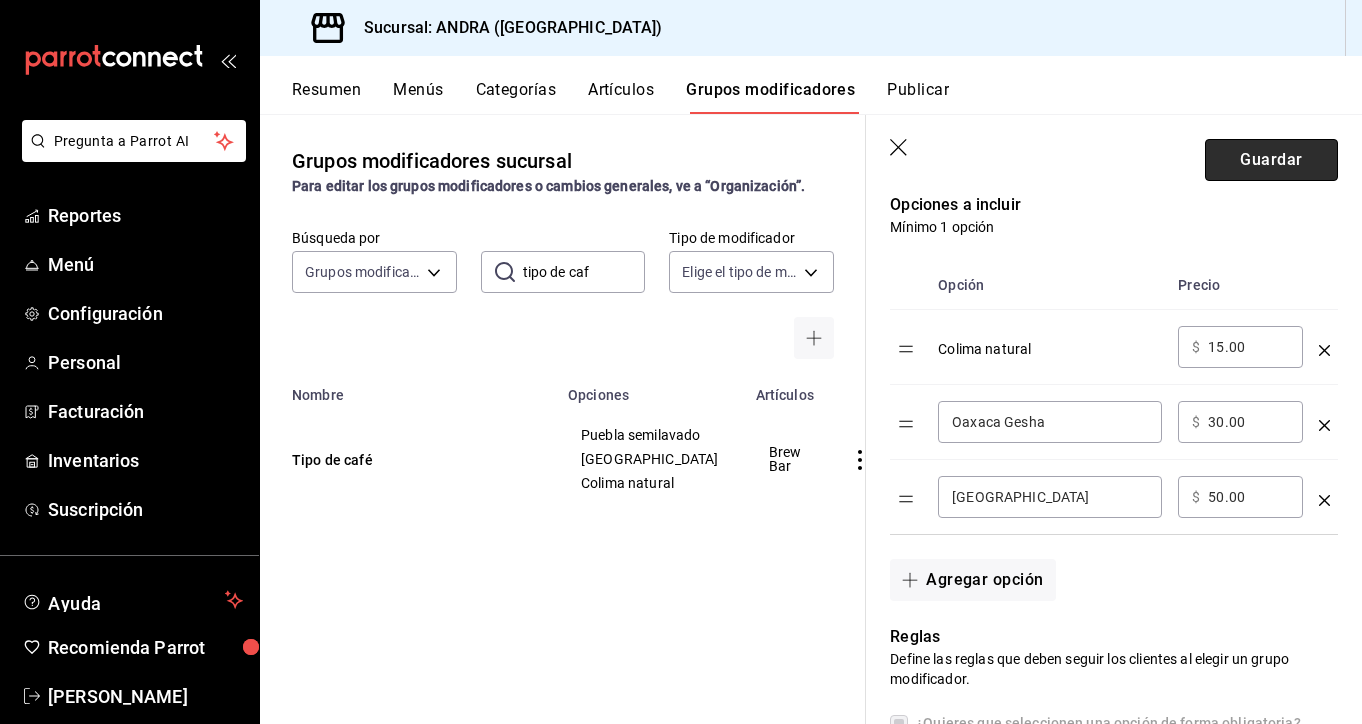 click on "Guardar" at bounding box center (1271, 160) 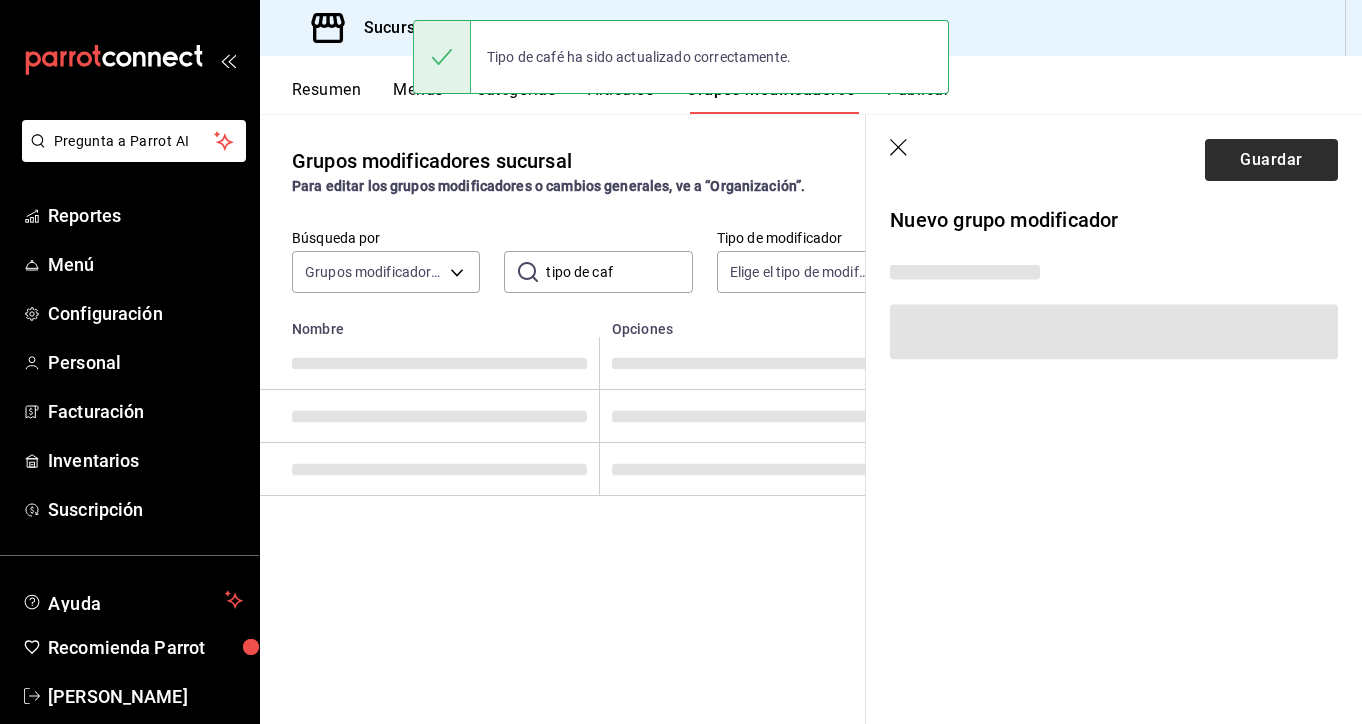 scroll, scrollTop: 0, scrollLeft: 0, axis: both 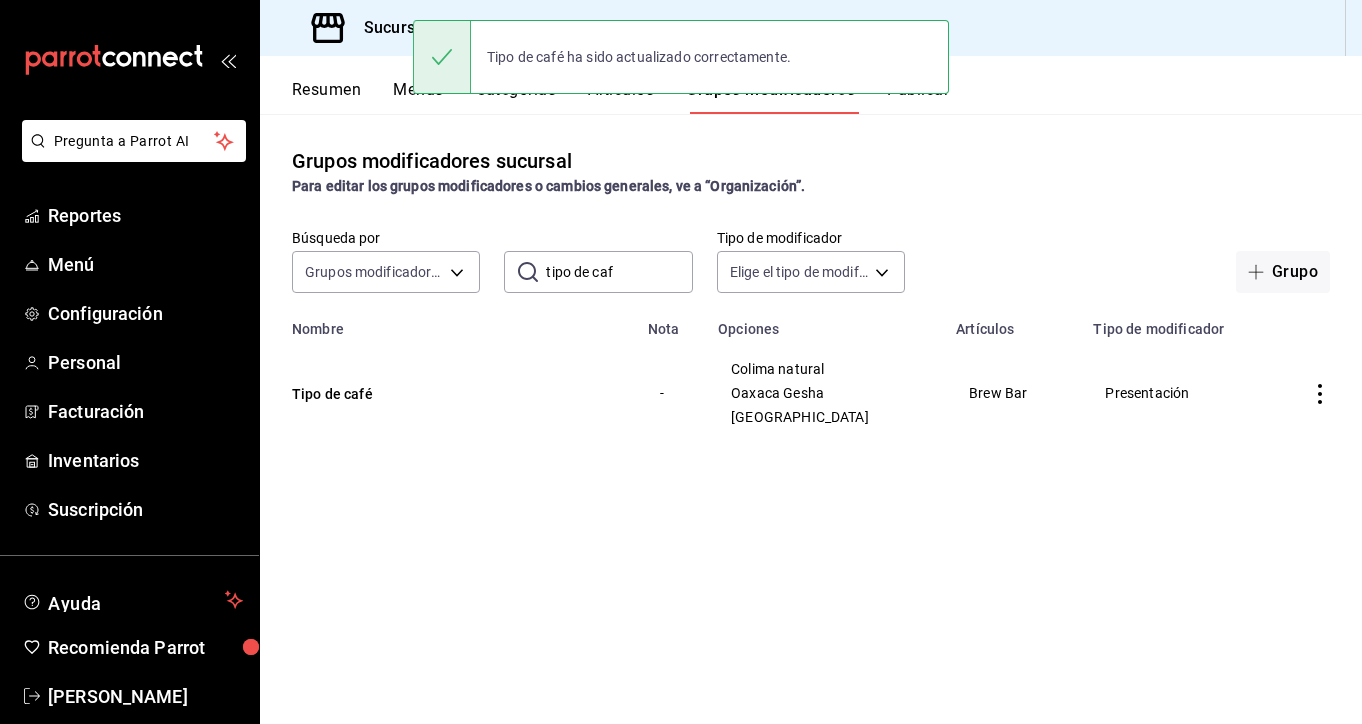 click on "Tipo de café ha sido actualizado correctamente." at bounding box center [681, 57] 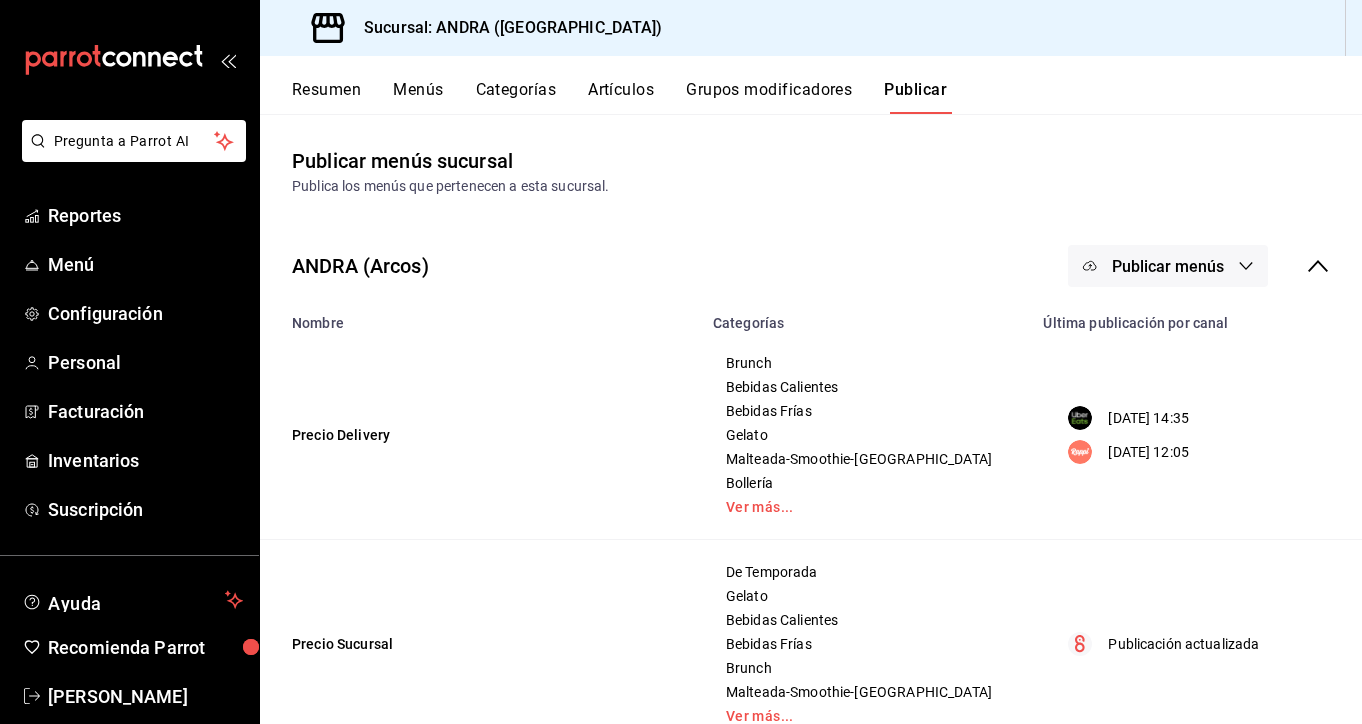 click on "Publicar menús" at bounding box center [1168, 266] 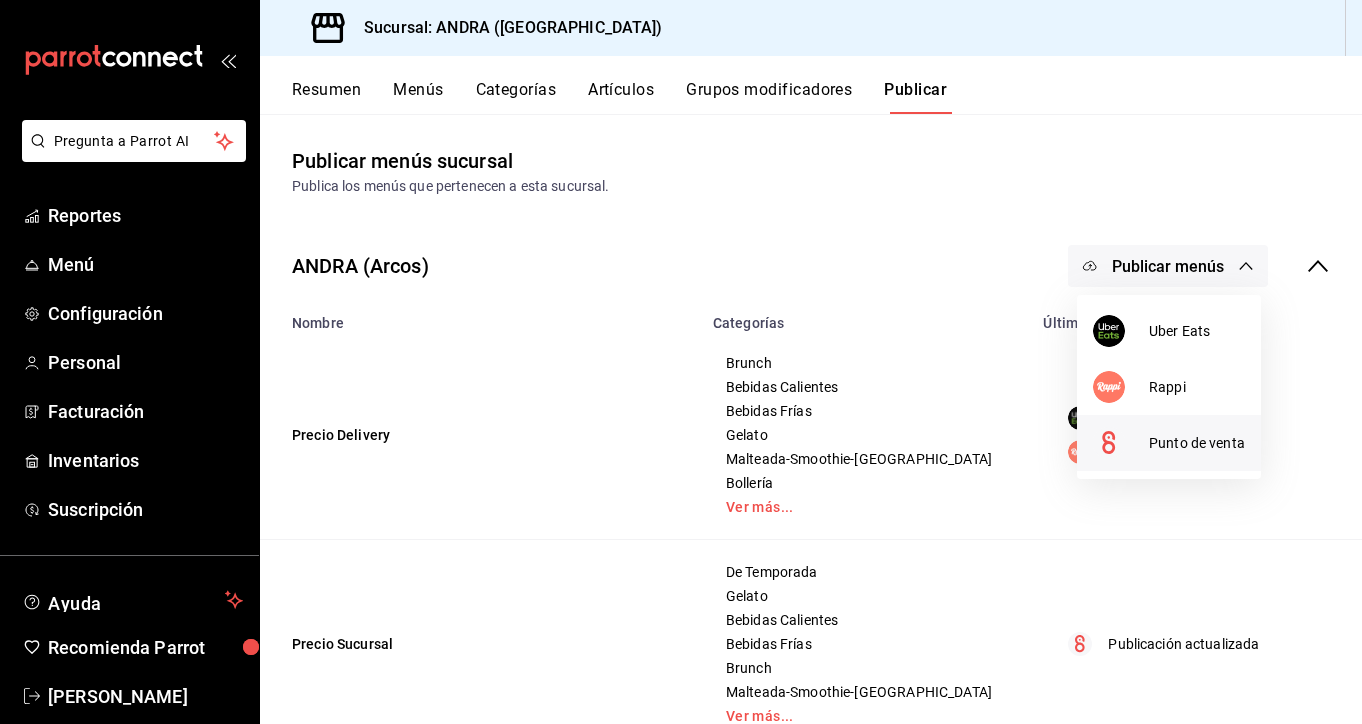 click on "Punto de venta" at bounding box center [1169, 443] 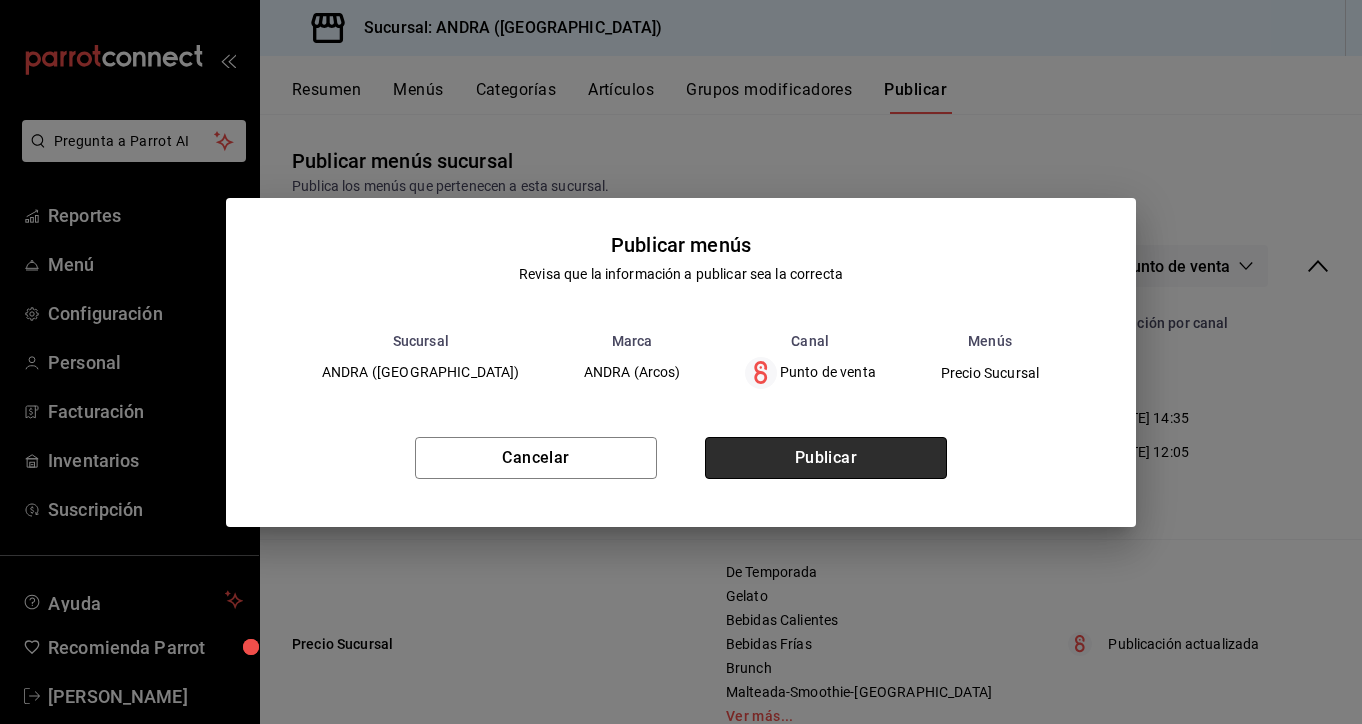 click on "Publicar" at bounding box center (826, 458) 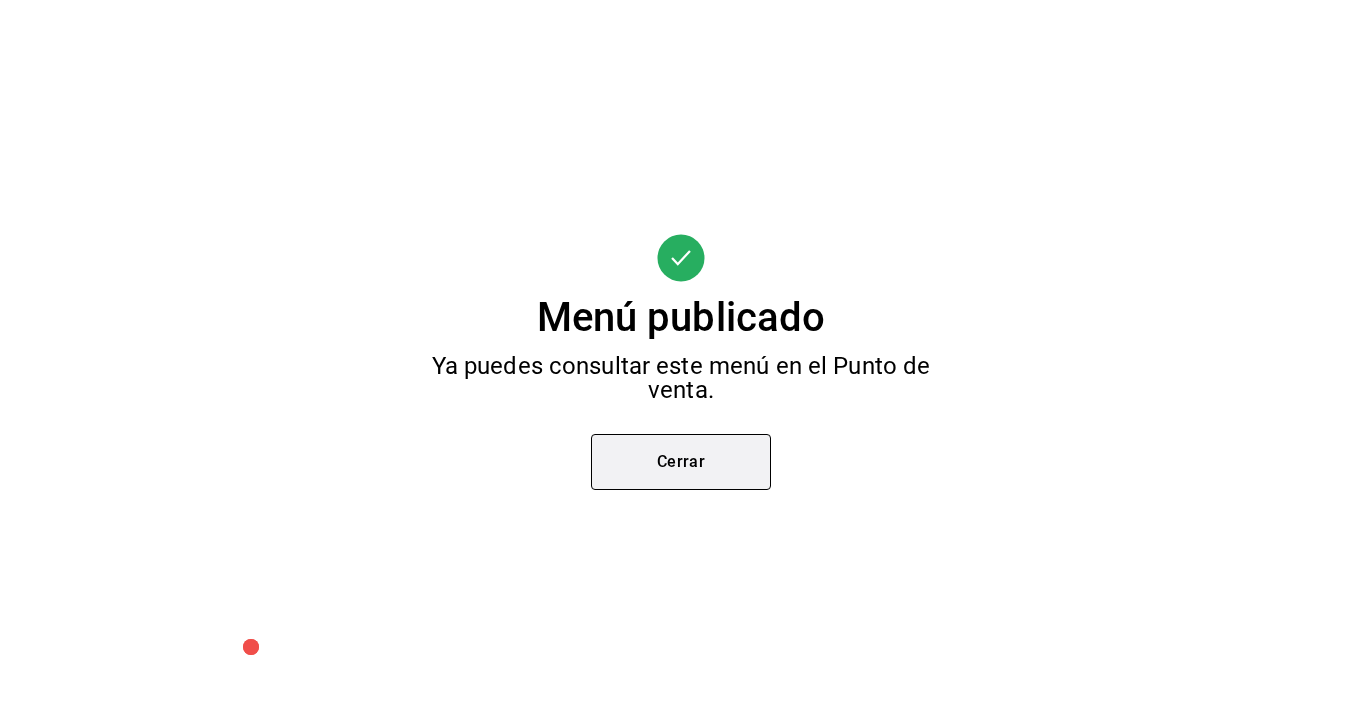 click on "Cerrar" at bounding box center [681, 462] 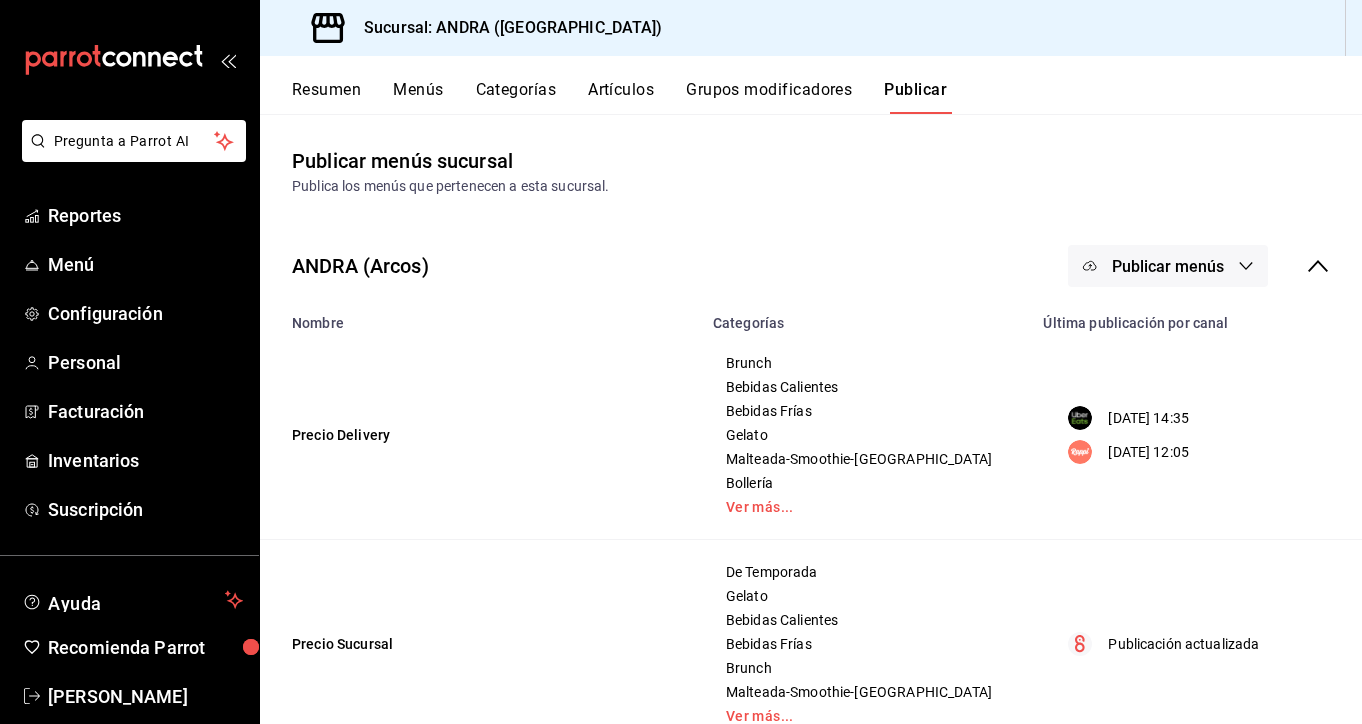 click on "ANDRA (Arcos) Publicar menús" at bounding box center [811, 266] 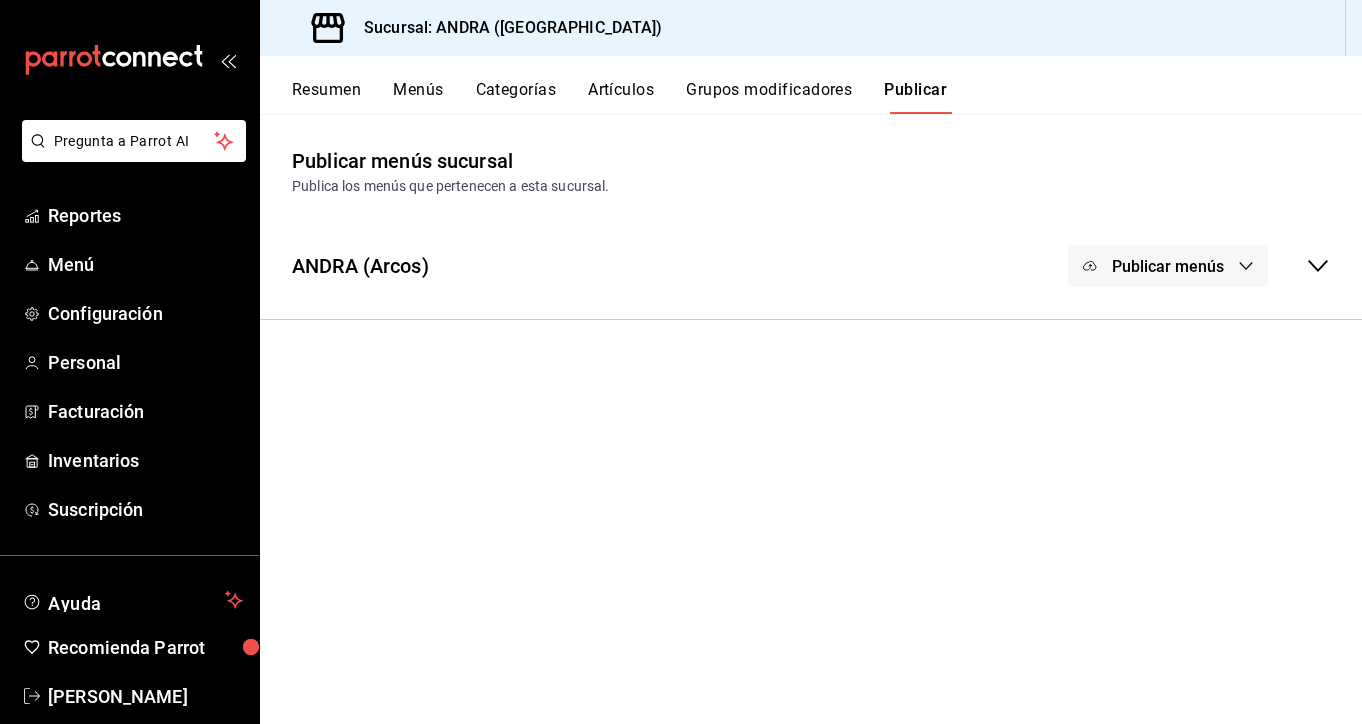click on "ANDRA (Arcos) Publicar menús" at bounding box center (811, 266) 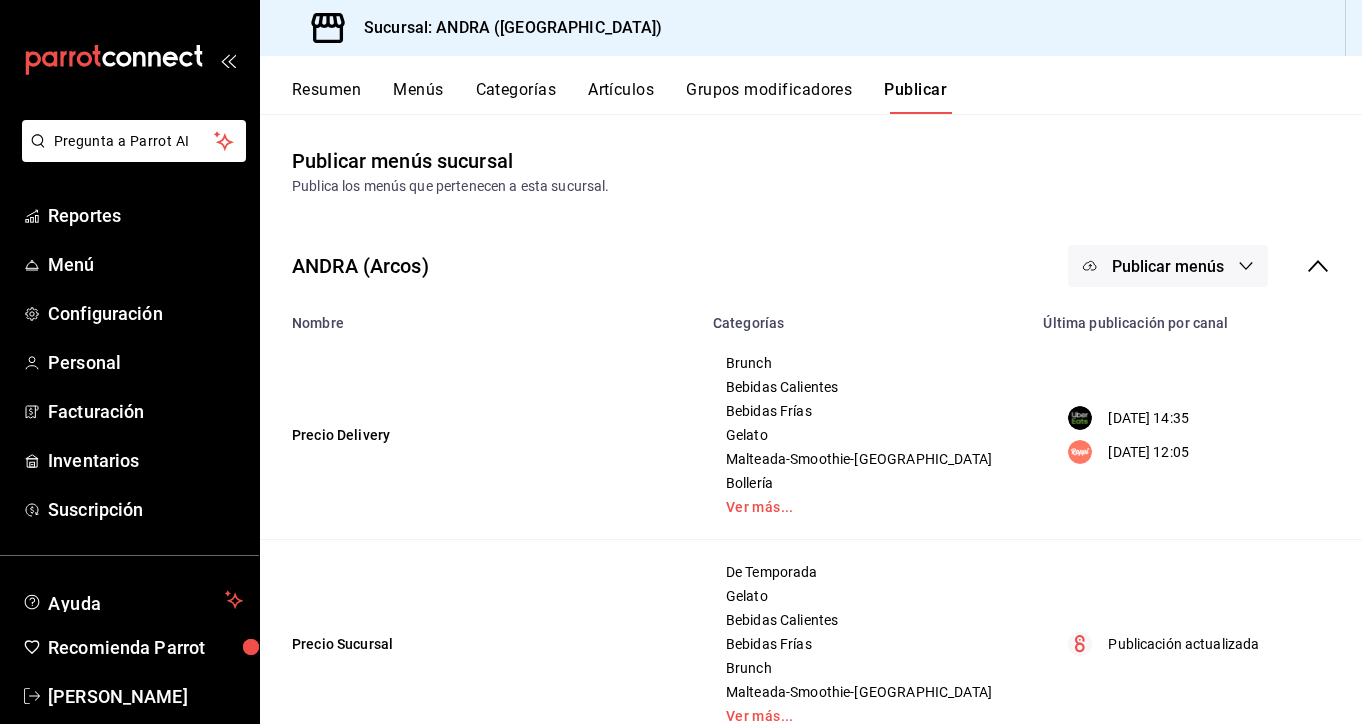 click on "ANDRA (Arcos) Publicar menús" at bounding box center [811, 266] 